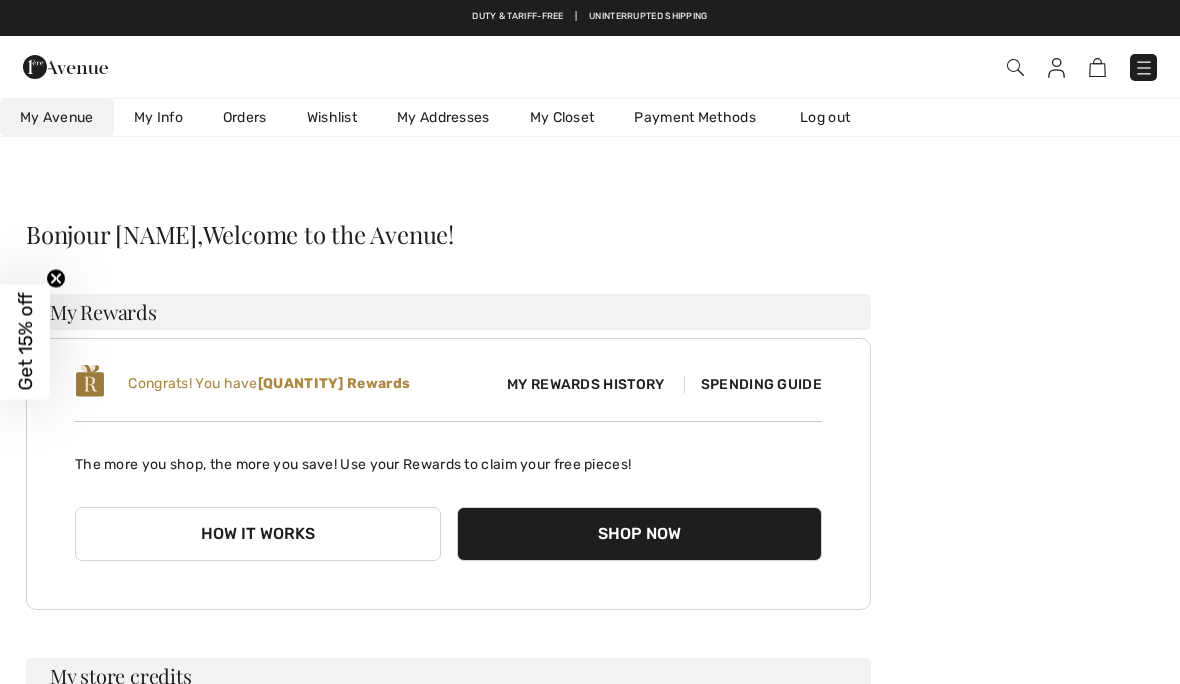 scroll, scrollTop: 0, scrollLeft: 0, axis: both 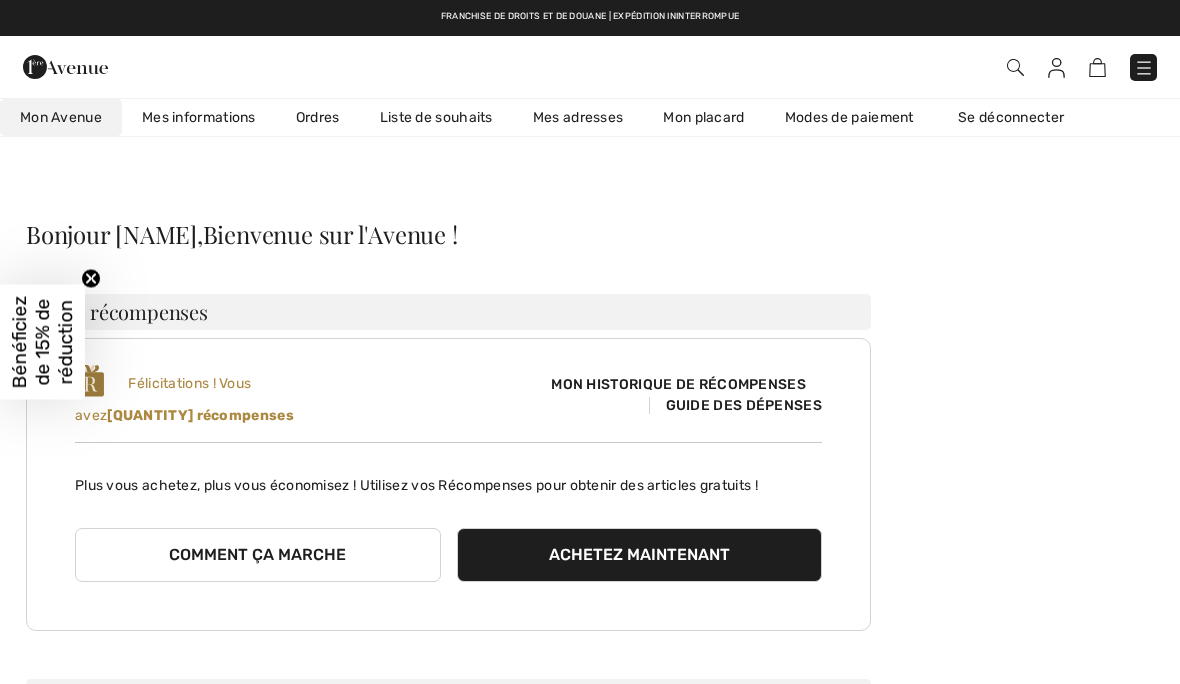 click on "Achetez maintenant" at bounding box center (639, 554) 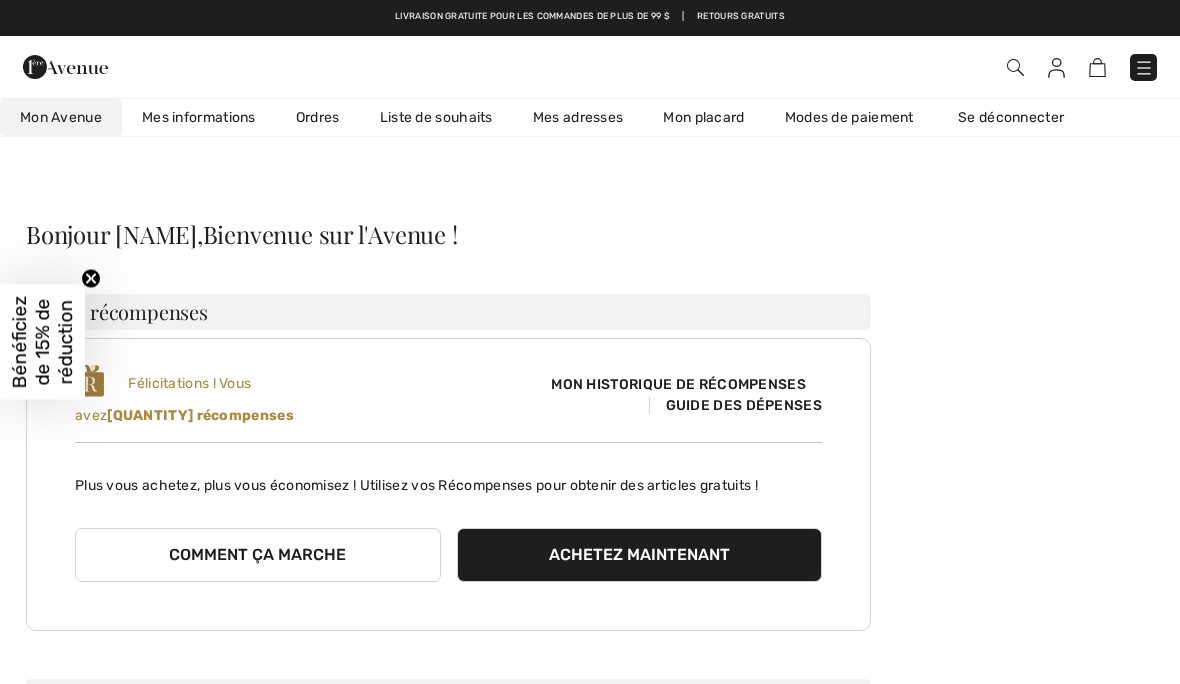 click on "Achetez maintenant" at bounding box center (640, 555) 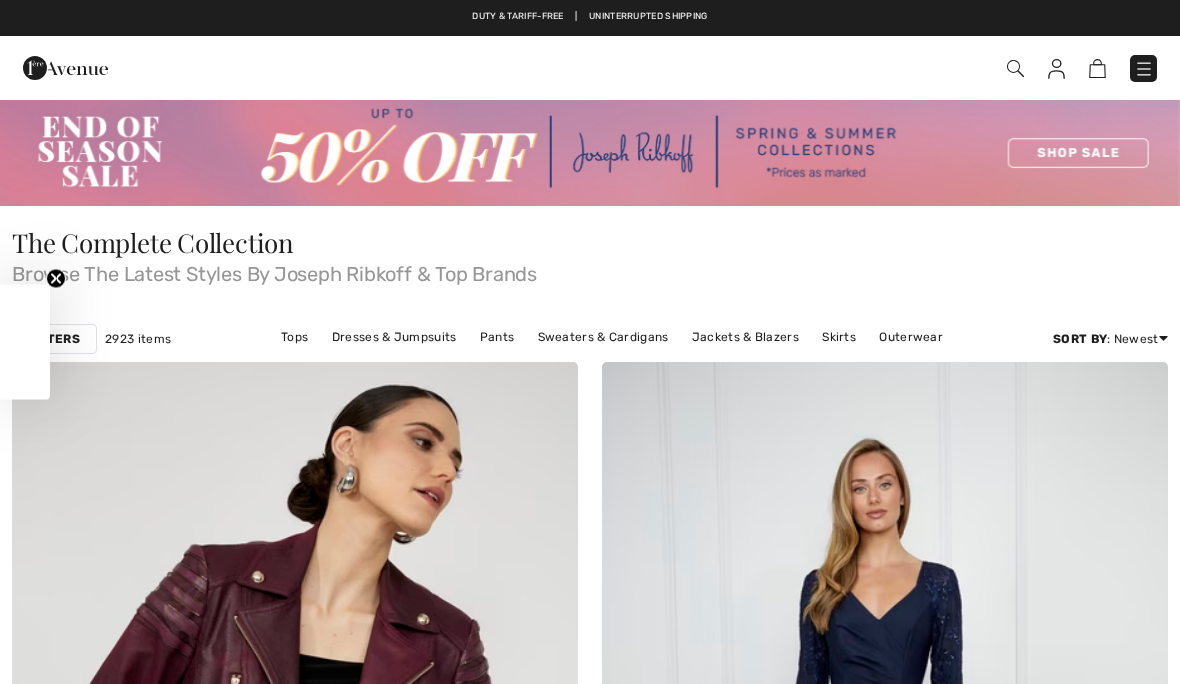 scroll, scrollTop: 0, scrollLeft: 0, axis: both 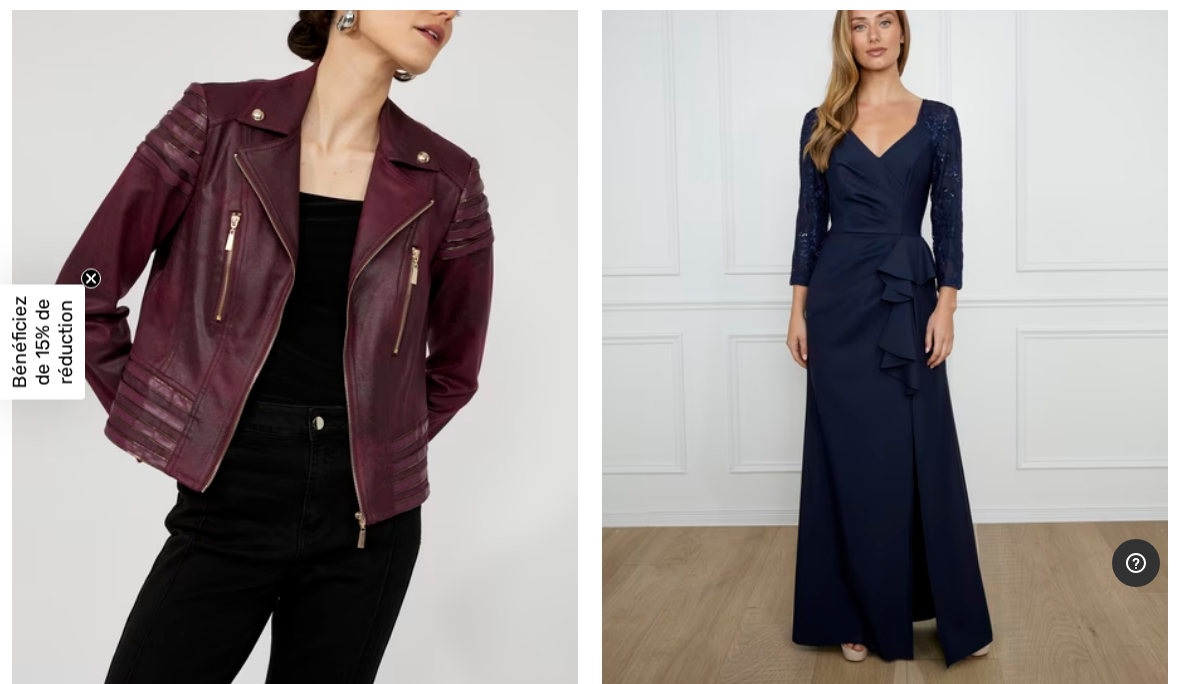 click at bounding box center [885, 324] 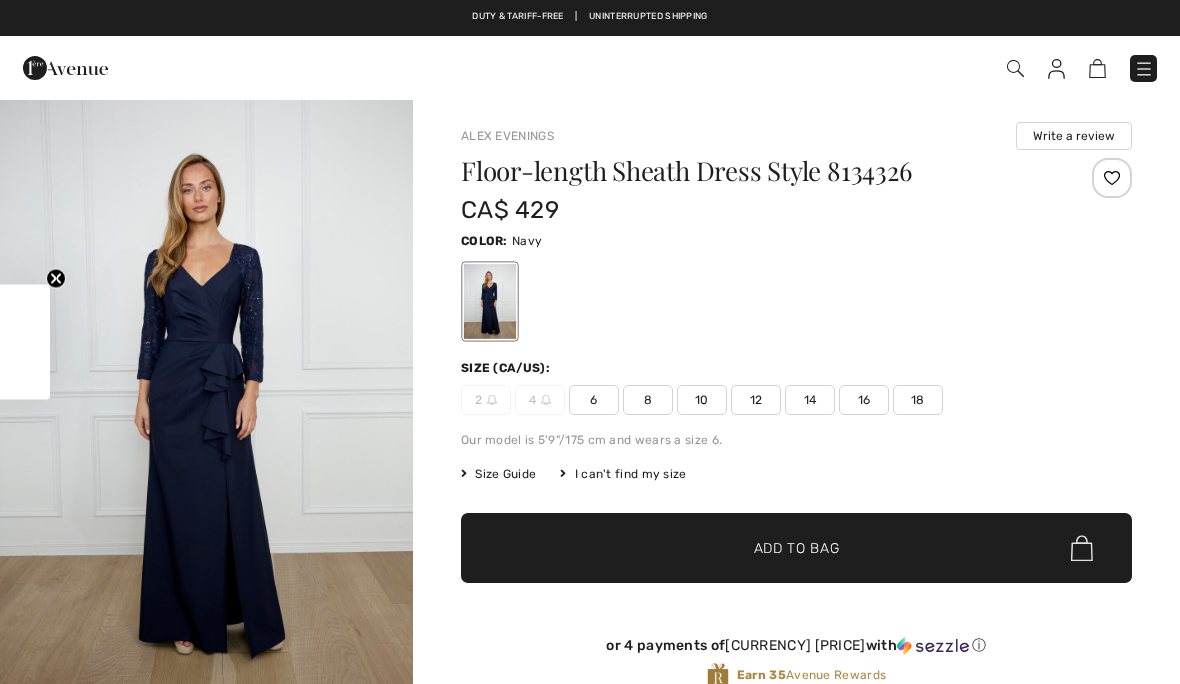scroll, scrollTop: 0, scrollLeft: 0, axis: both 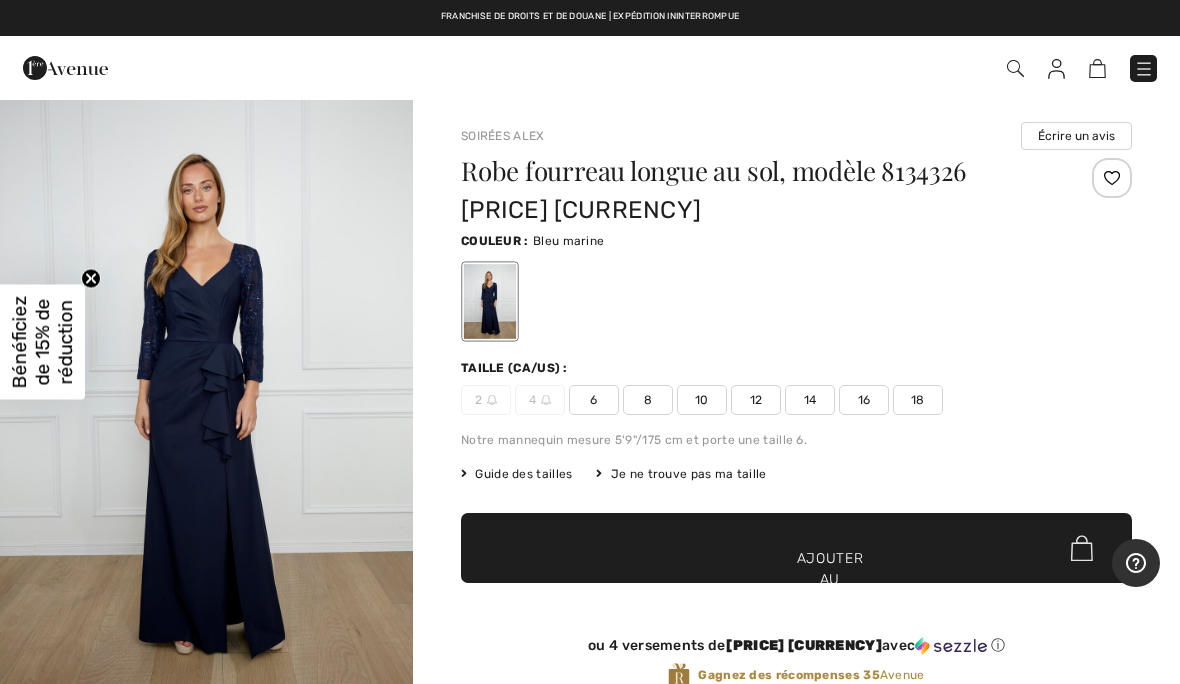 click at bounding box center [796, 301] 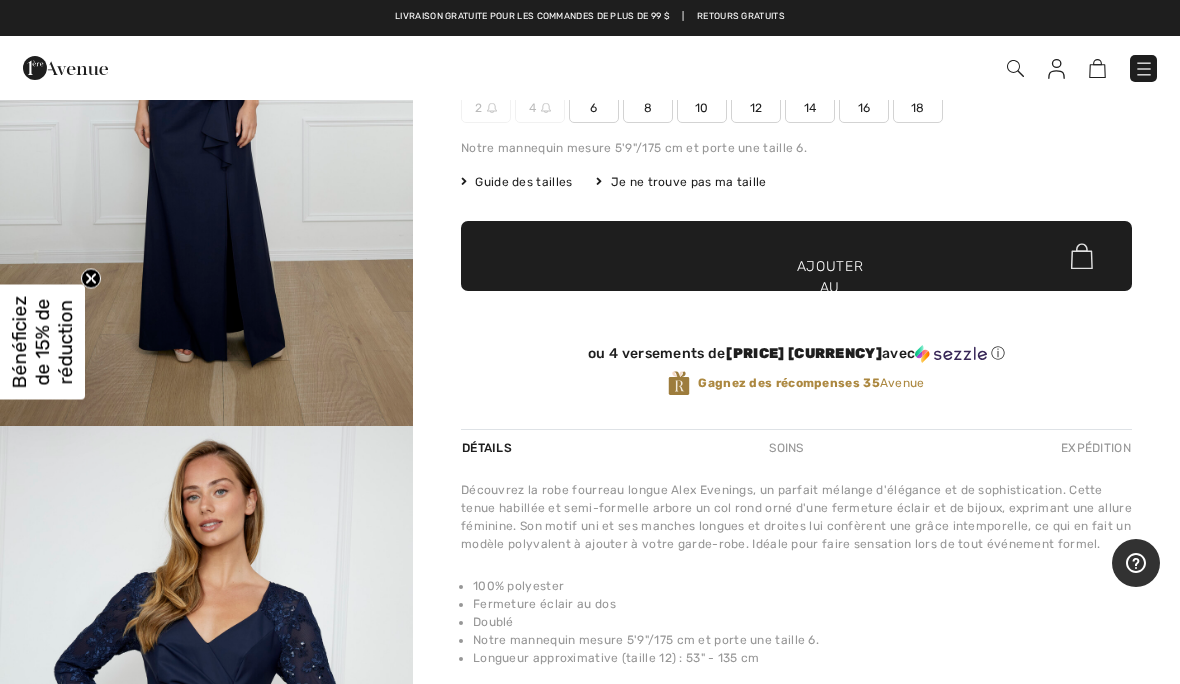 scroll, scrollTop: 0, scrollLeft: 0, axis: both 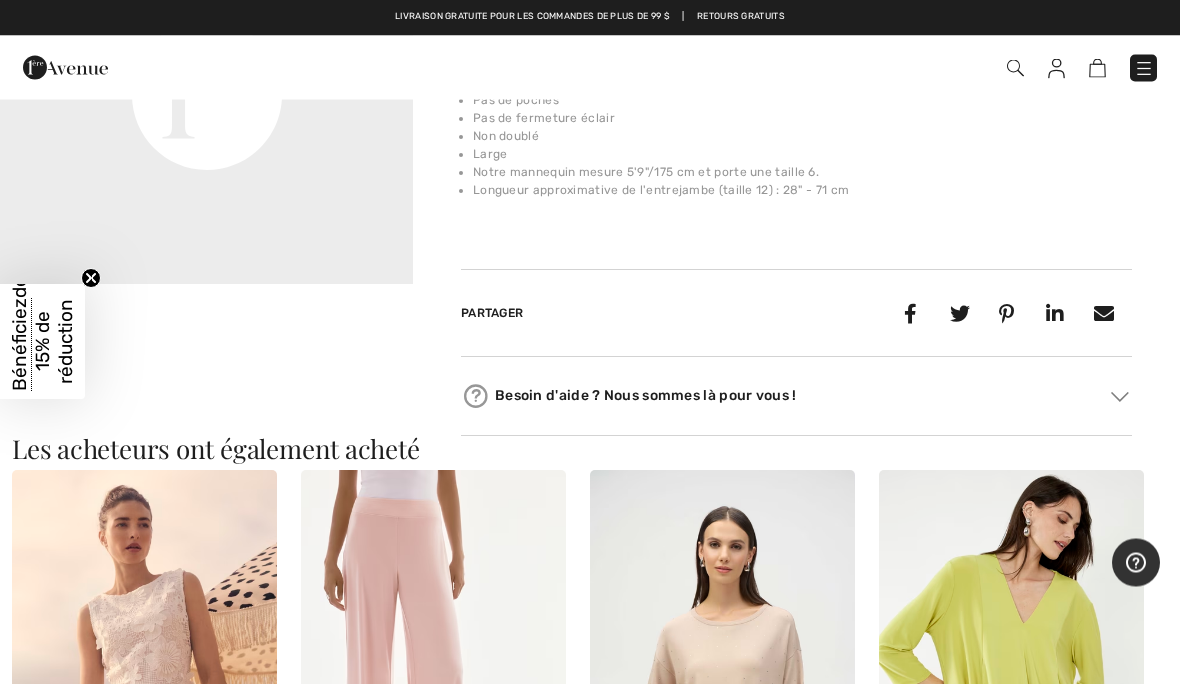click at bounding box center [722, 670] 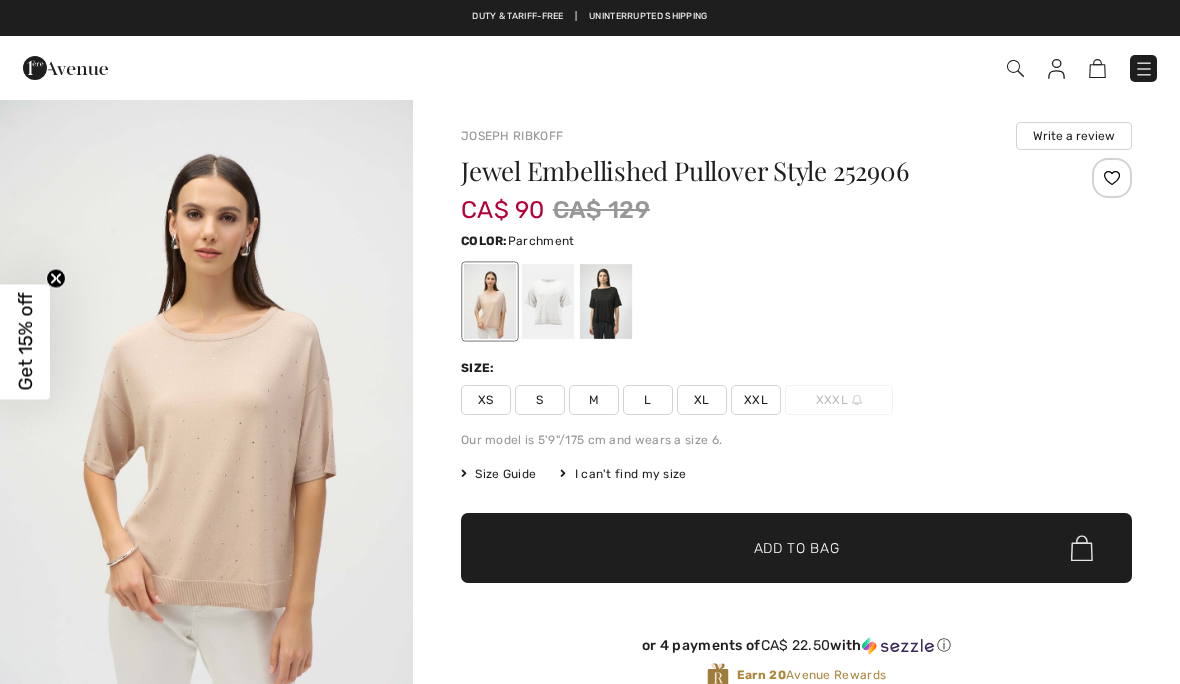 checkbox on "true" 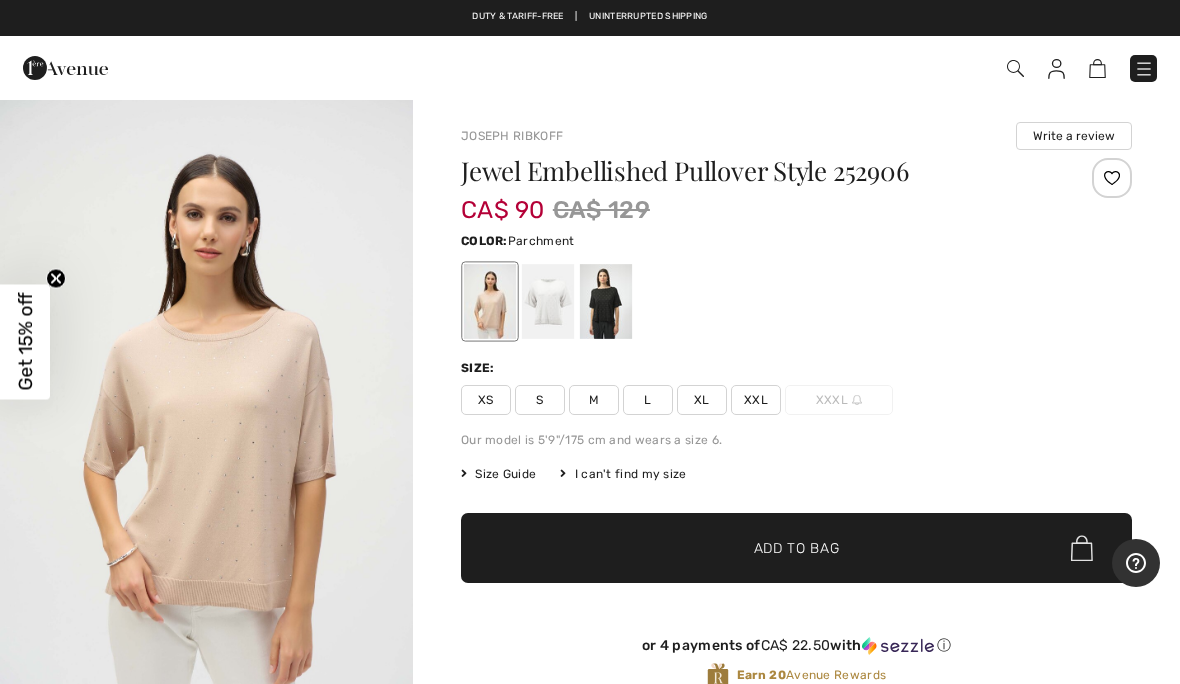 scroll, scrollTop: 0, scrollLeft: 0, axis: both 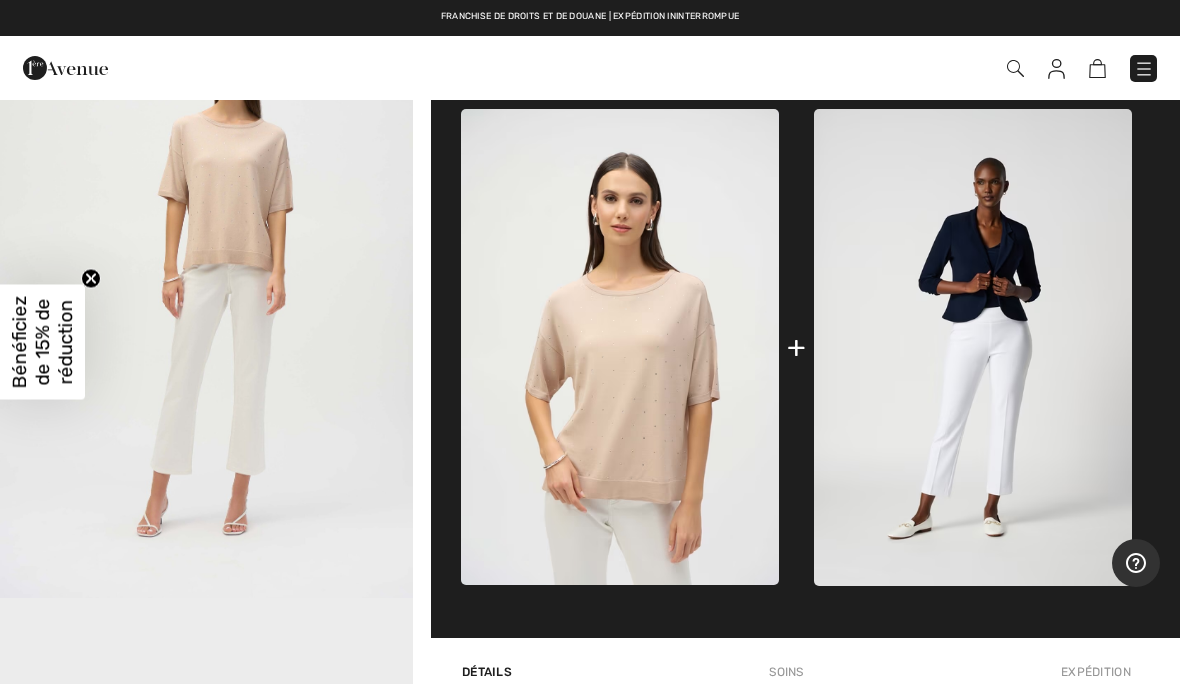 click at bounding box center [620, 347] 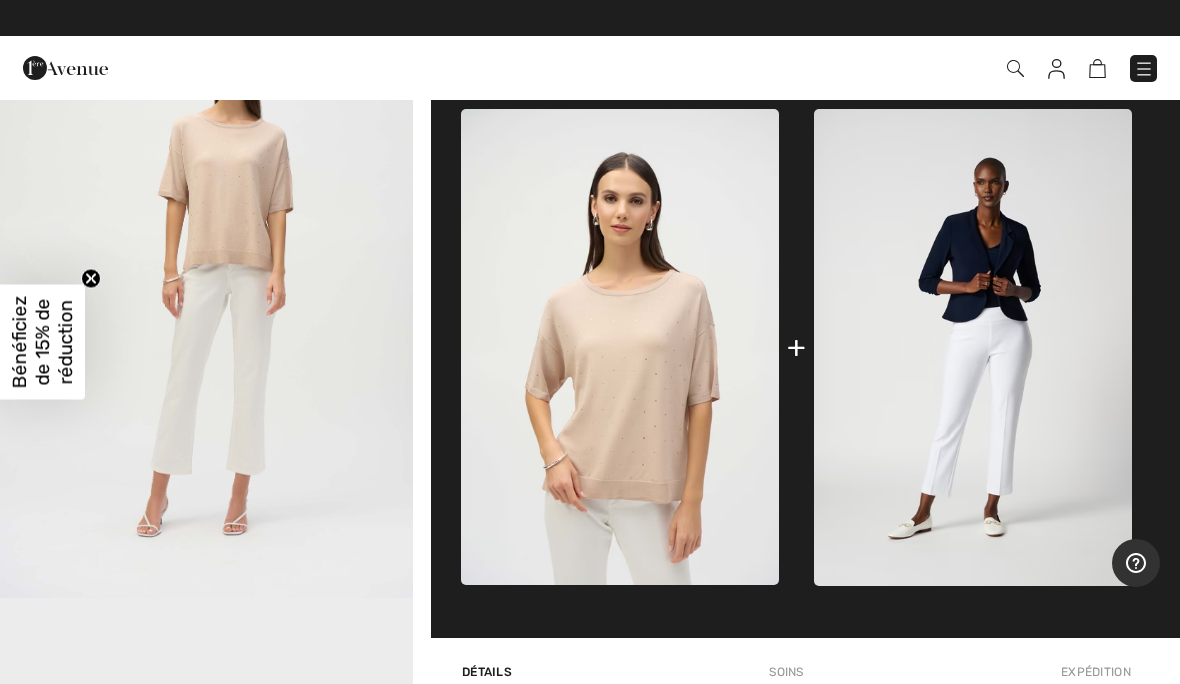 click at bounding box center [973, 347] 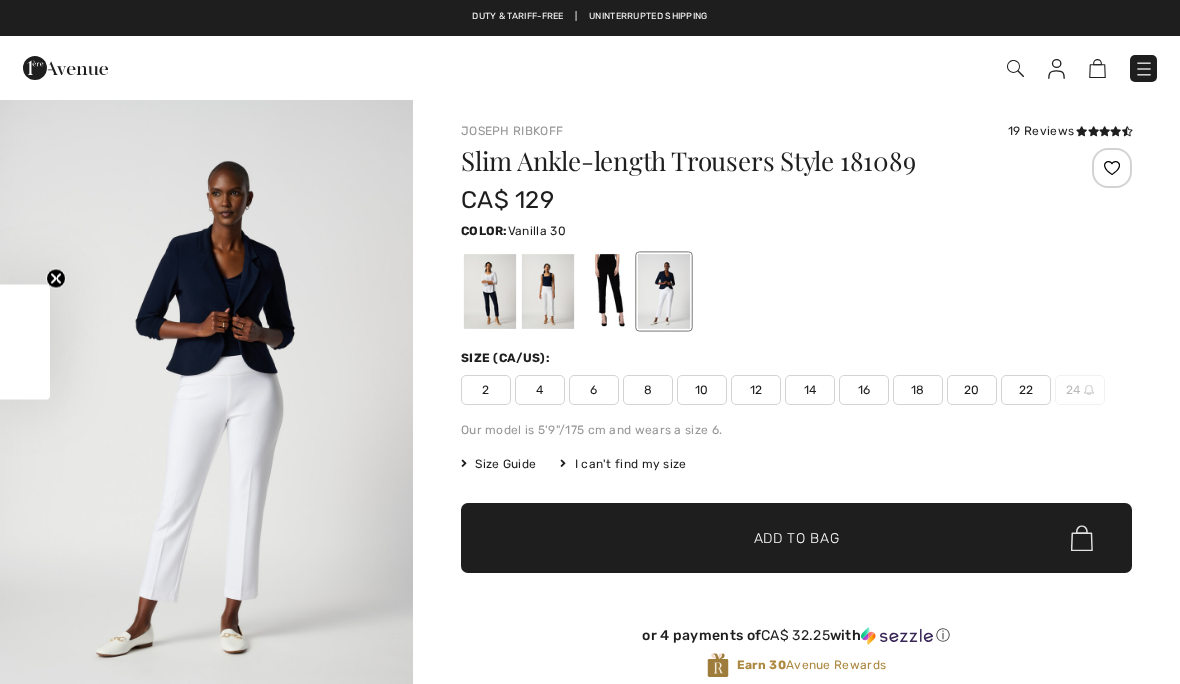 scroll, scrollTop: 0, scrollLeft: 0, axis: both 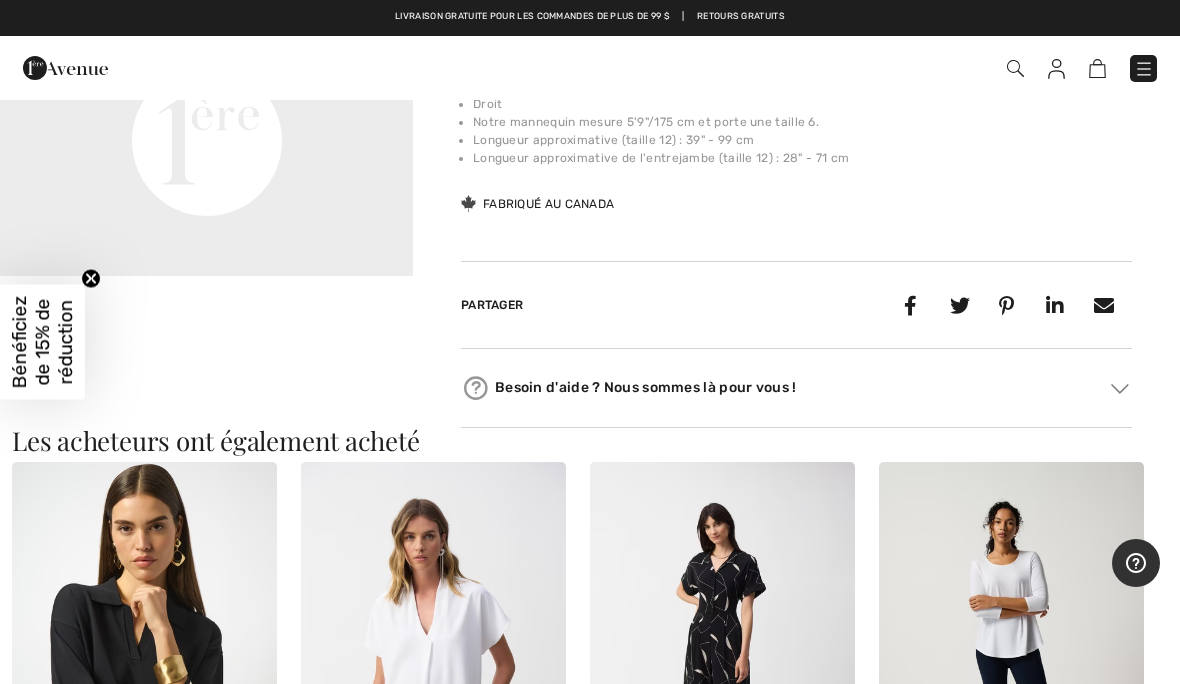 click at bounding box center [722, 661] 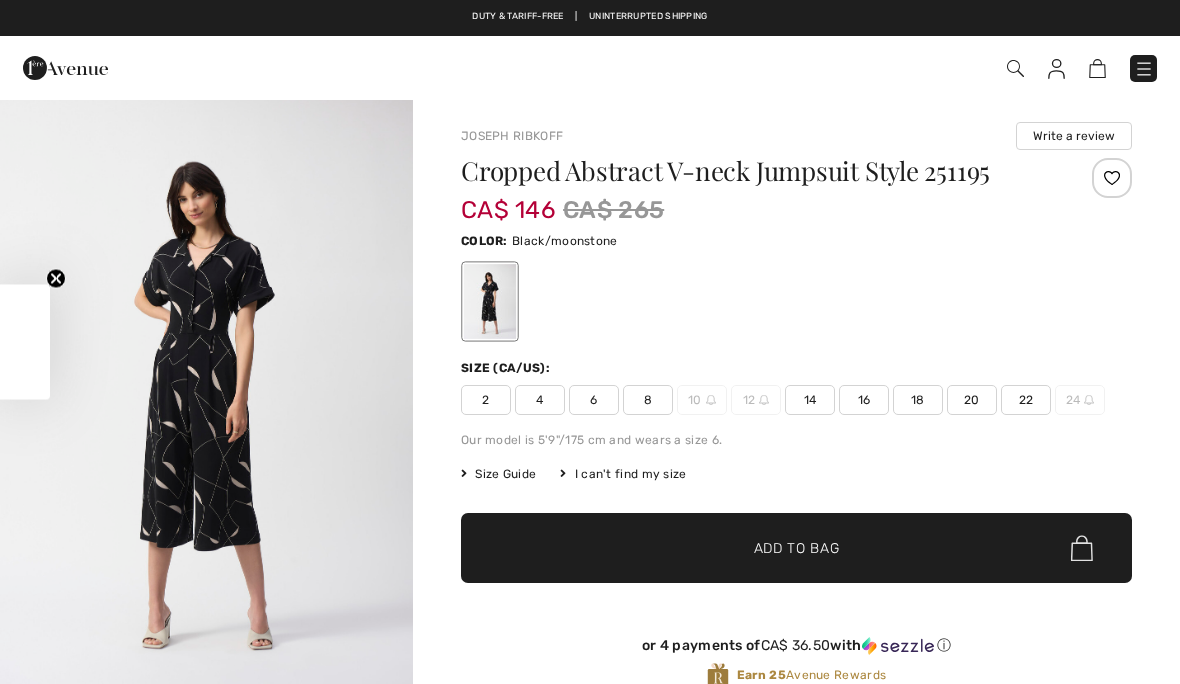 scroll, scrollTop: 0, scrollLeft: 0, axis: both 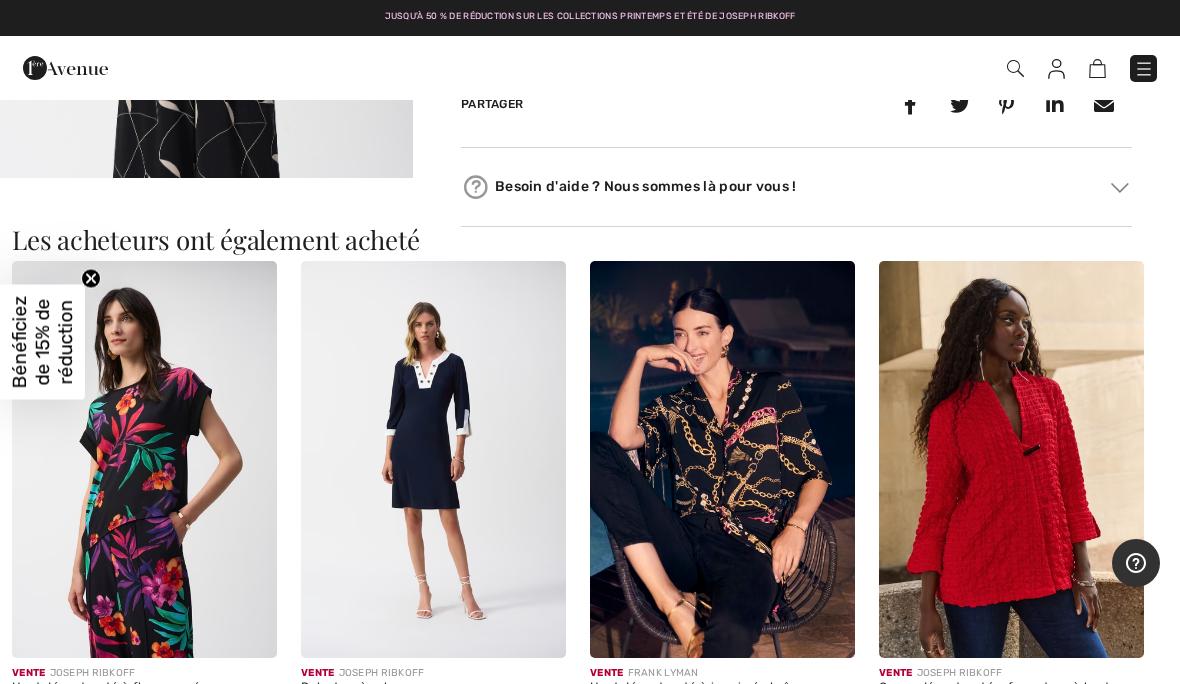 click at bounding box center [1011, 460] 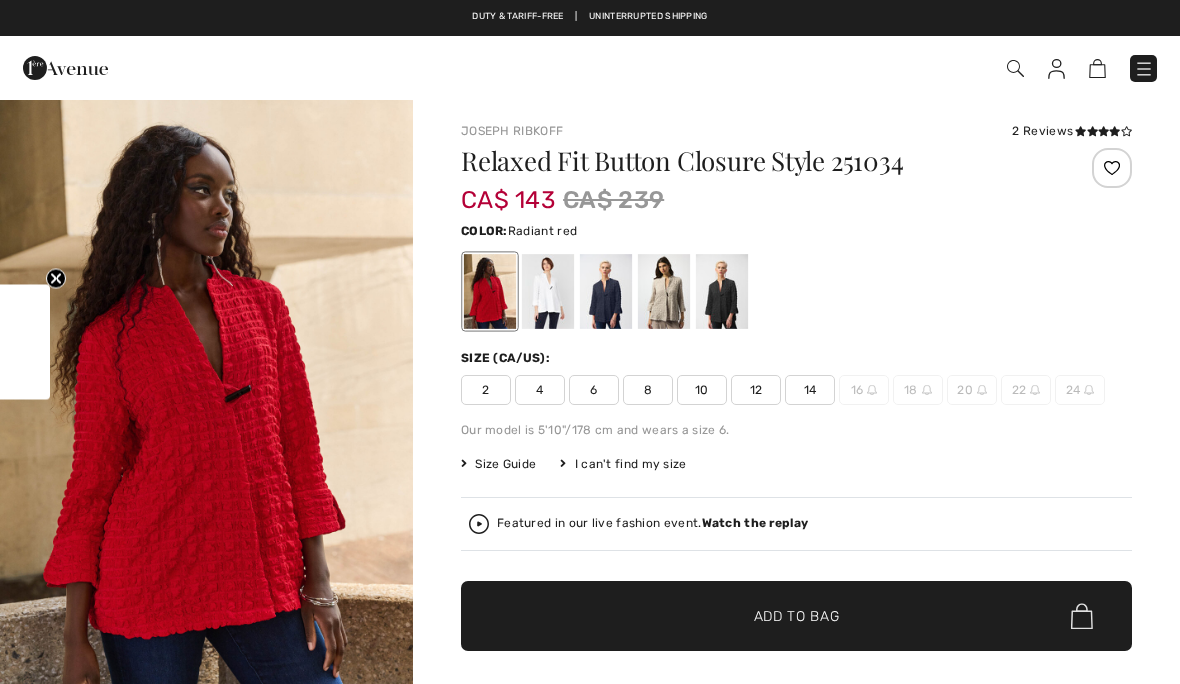 scroll, scrollTop: 0, scrollLeft: 0, axis: both 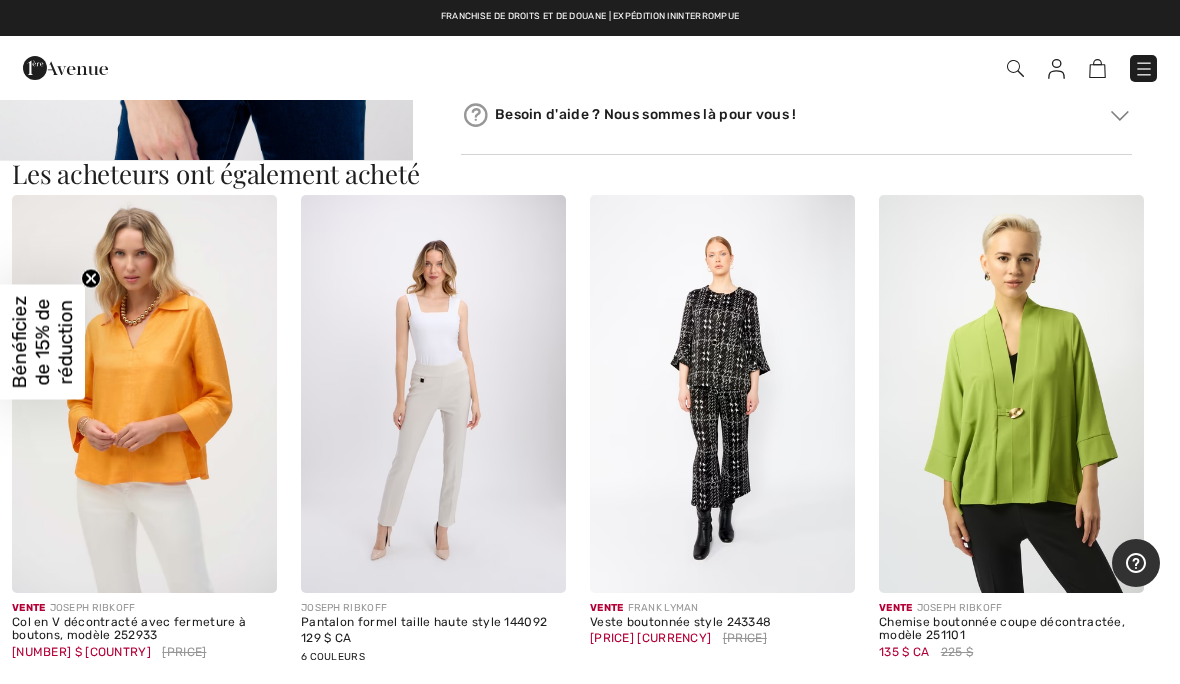 click at bounding box center (1011, 394) 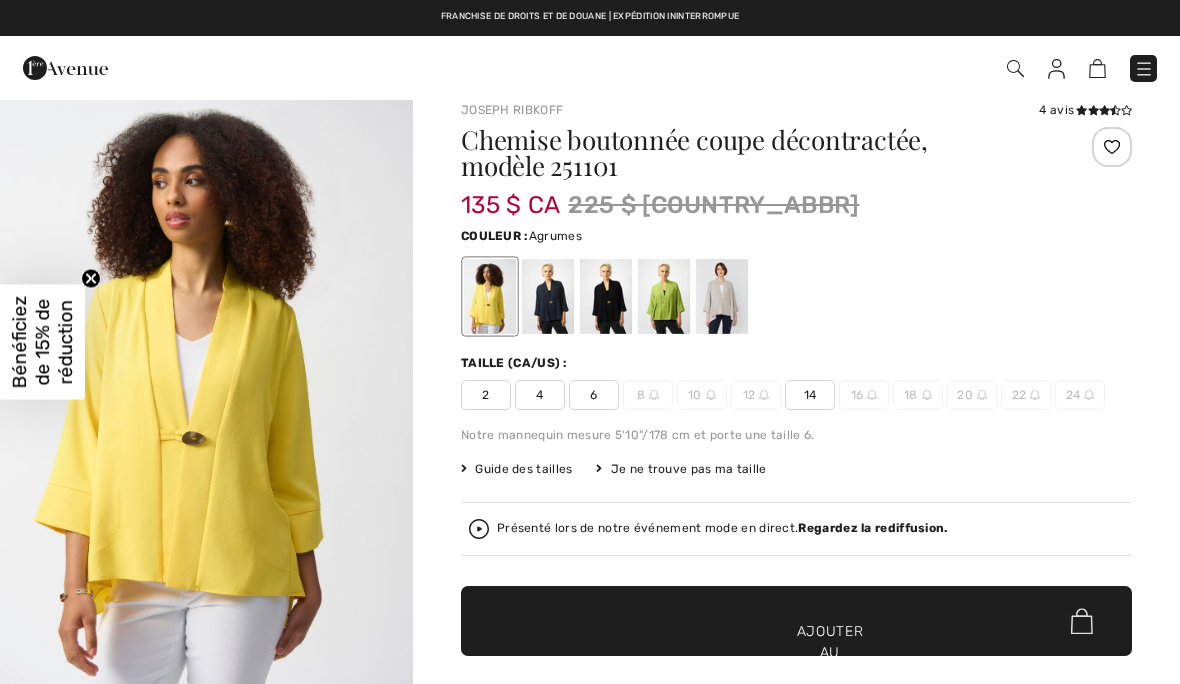 scroll, scrollTop: 139, scrollLeft: 0, axis: vertical 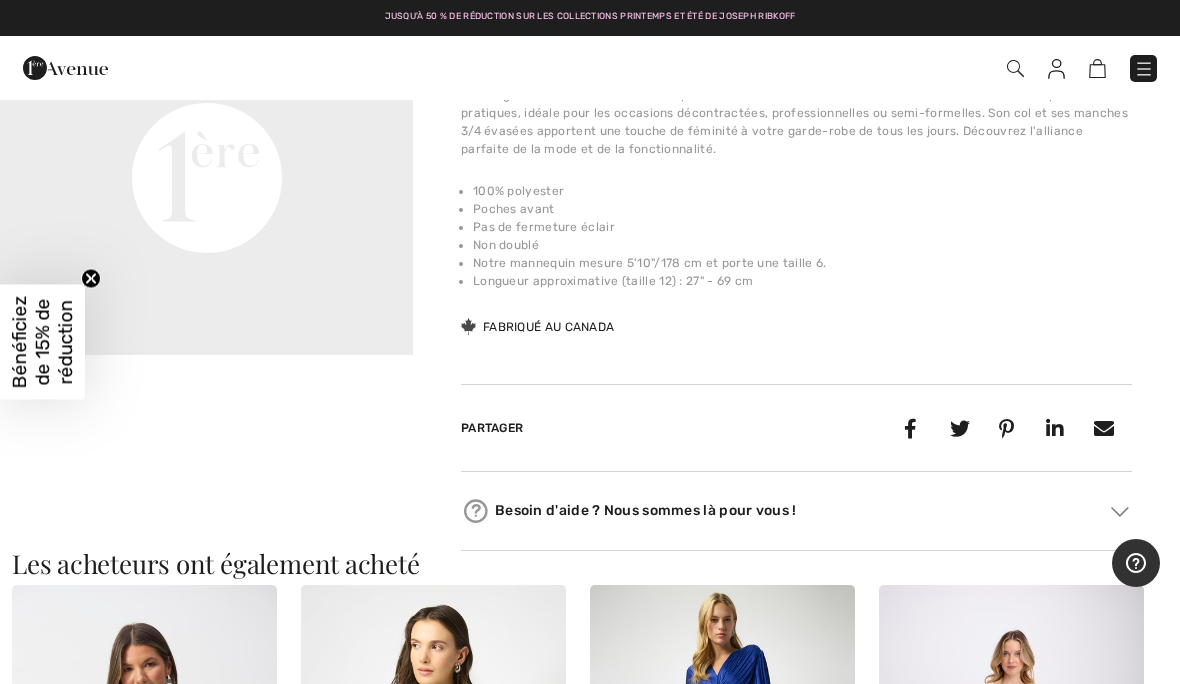 click on "Besoin d'aide ? Nous sommes là pour vous !" at bounding box center (796, 511) 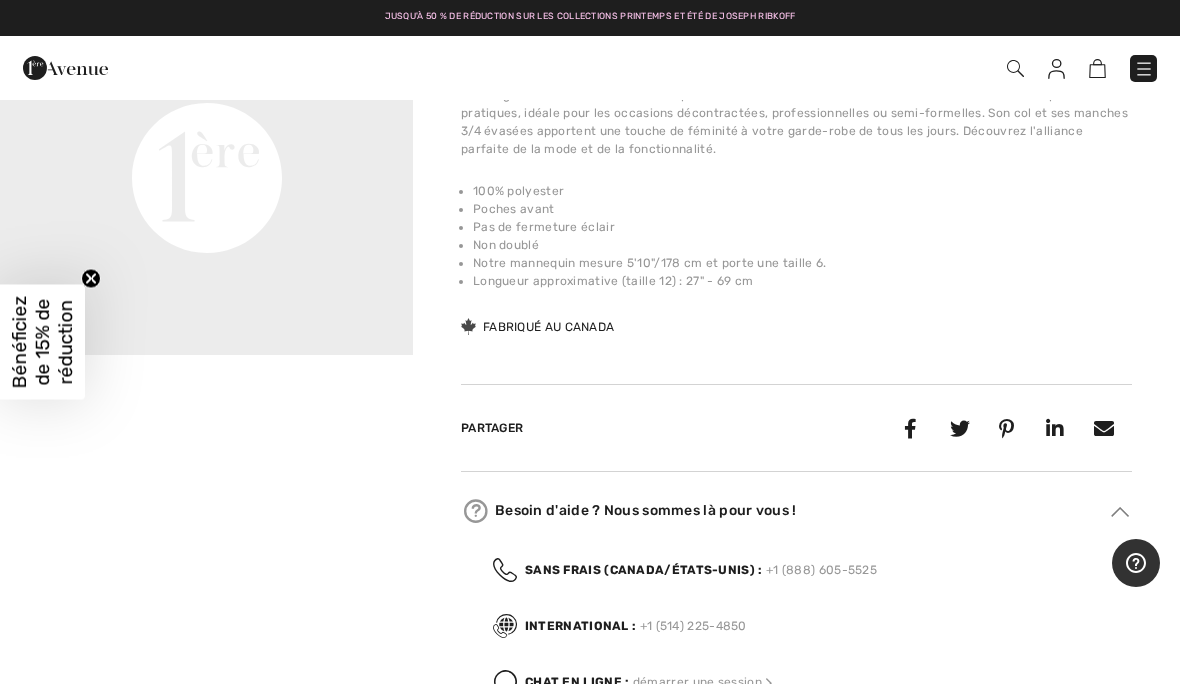 click on "Besoin d'aide ? Nous sommes là pour vous!
Sans frais (Canada/États-Unis) :    +1 ([PHONE_AREA_CODE]) [PHONE_PREFIX]-[PHONE_LINE]
International :    +1 ([PHONE_AREA_CODE]) [PHONE_PREFIX]-[PHONE_LINE]
Chat en ligne :    démarrer une session
Courriel :    info@example.com
Horaires :  du lundi au vendredi : de 9h à 18h, du samedi au dimanche : de 10h à 17h" at bounding box center (796, 659) 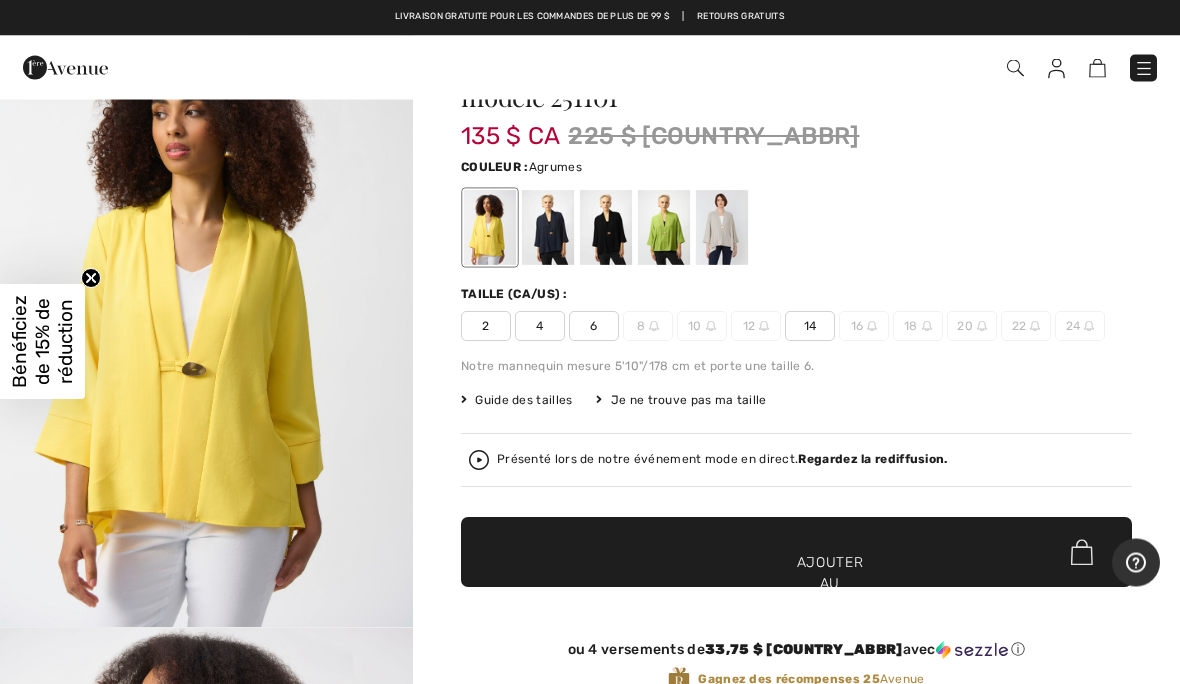 scroll, scrollTop: 0, scrollLeft: 0, axis: both 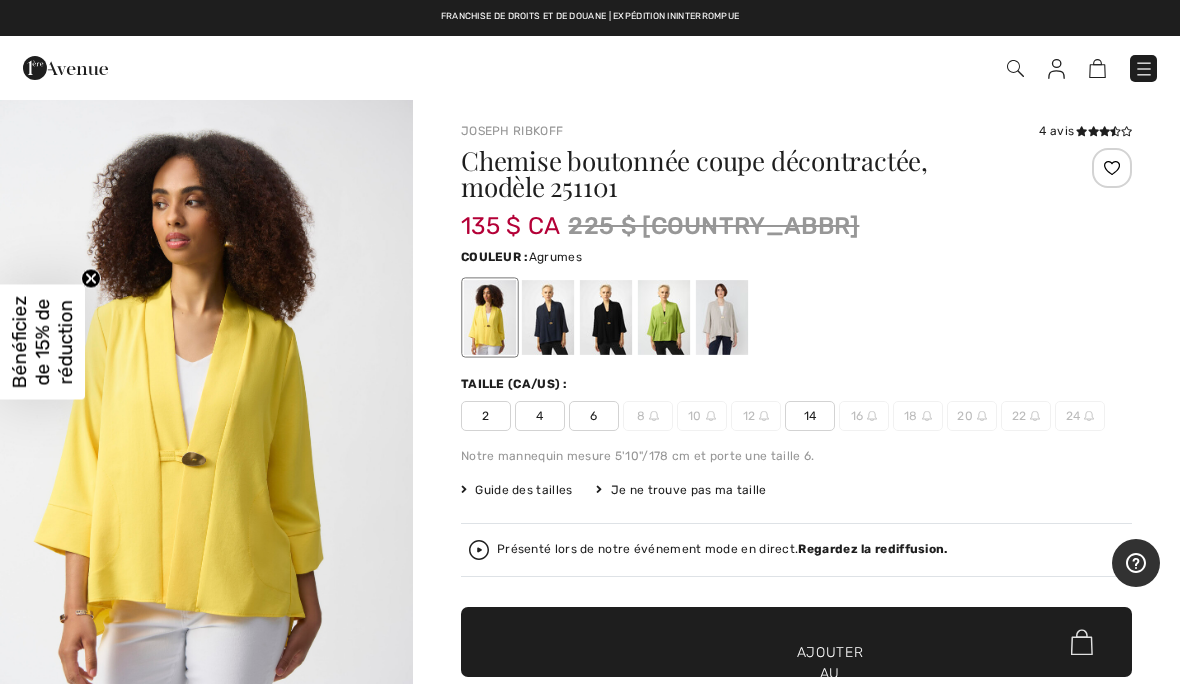 click at bounding box center [65, 68] 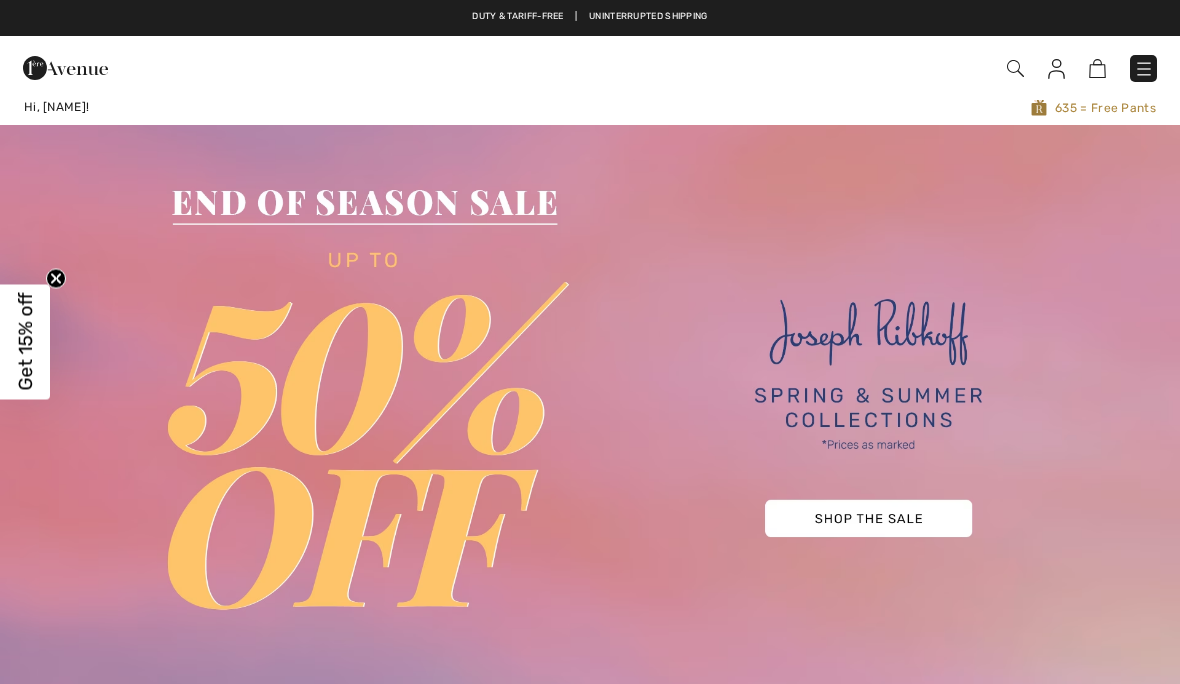 scroll, scrollTop: 0, scrollLeft: 0, axis: both 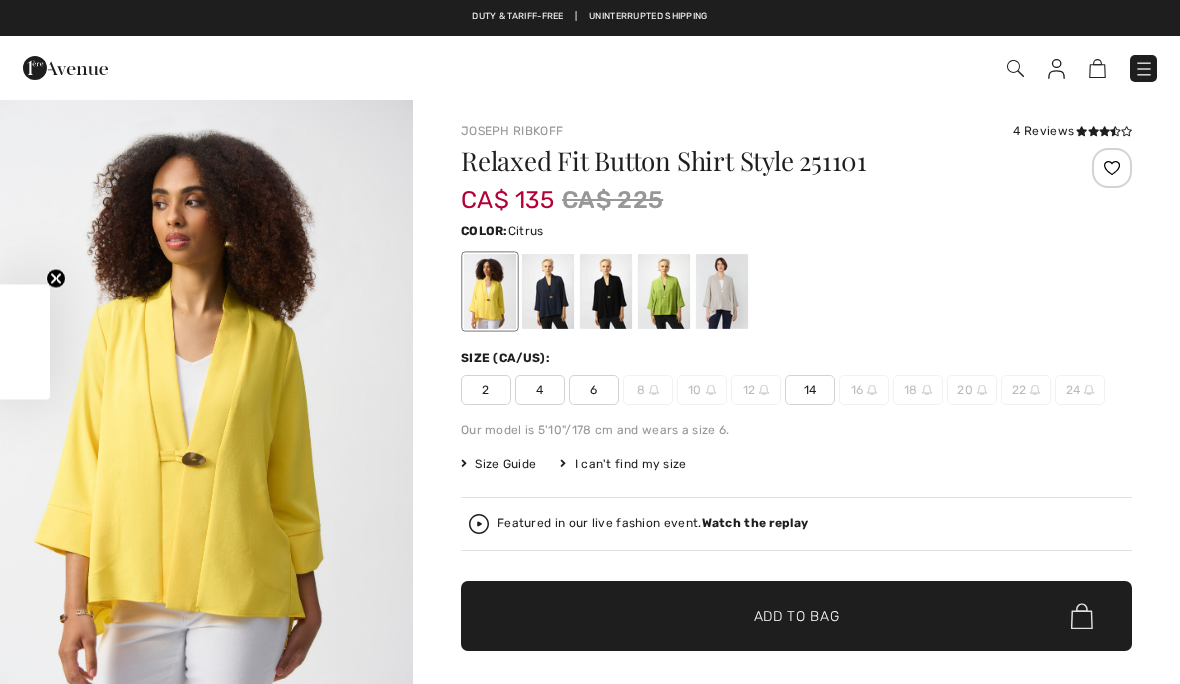 checkbox on "true" 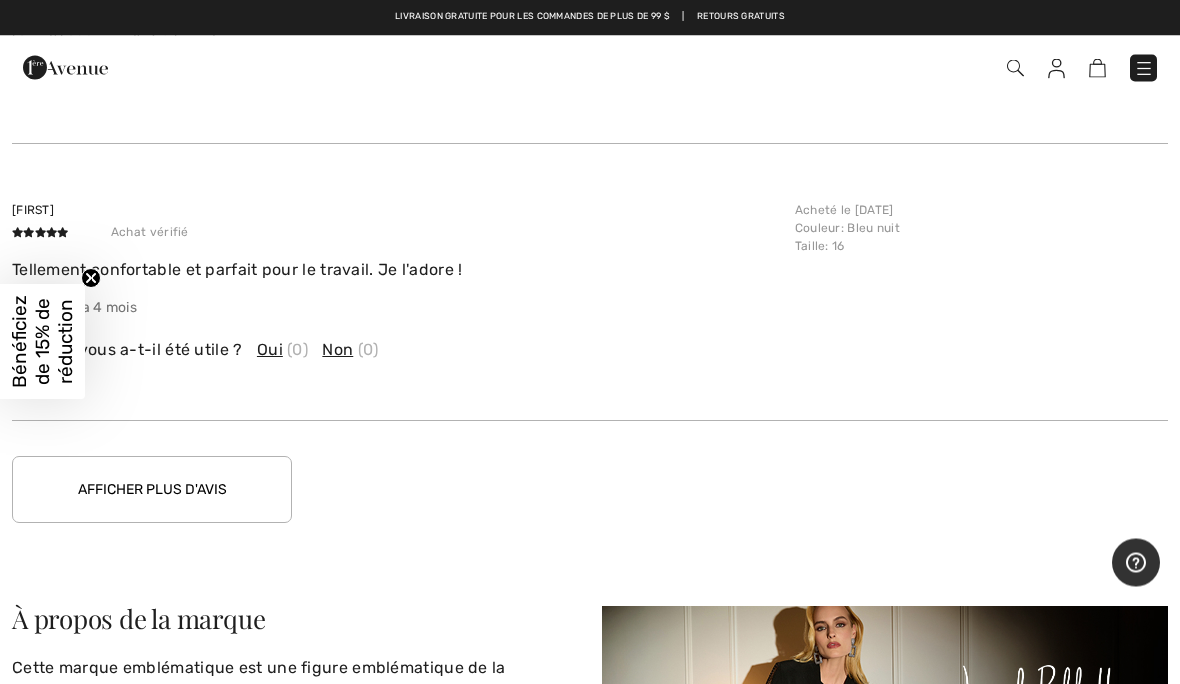 scroll, scrollTop: 3748, scrollLeft: 0, axis: vertical 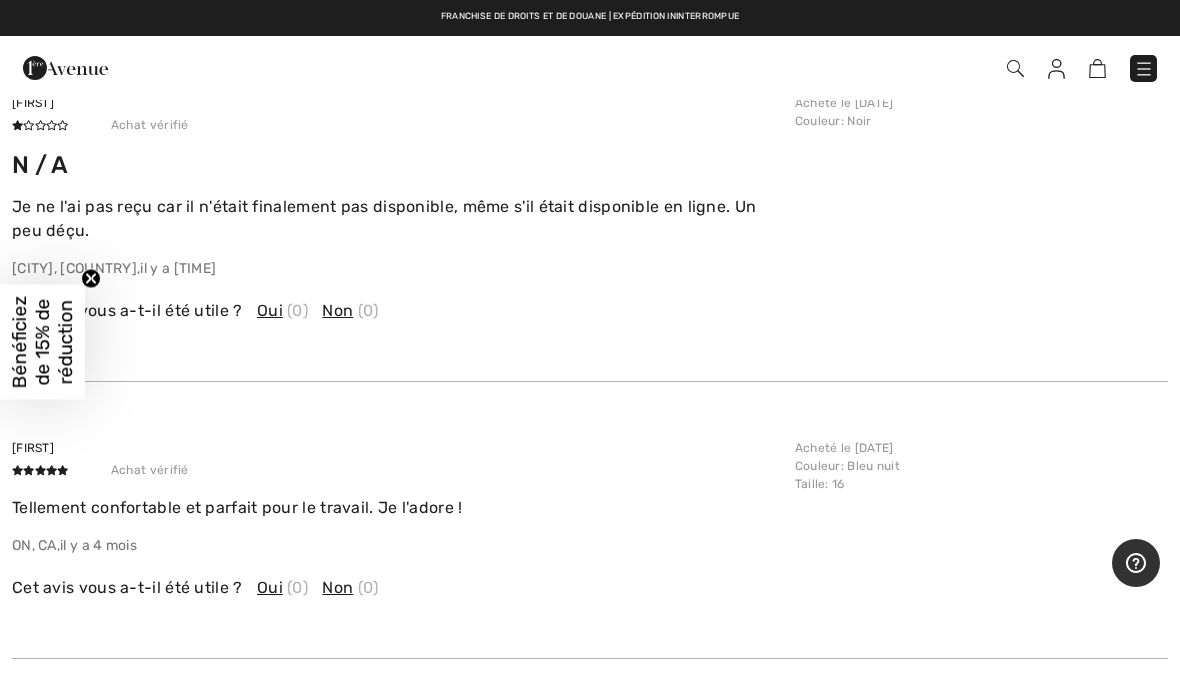 click at bounding box center [1144, 69] 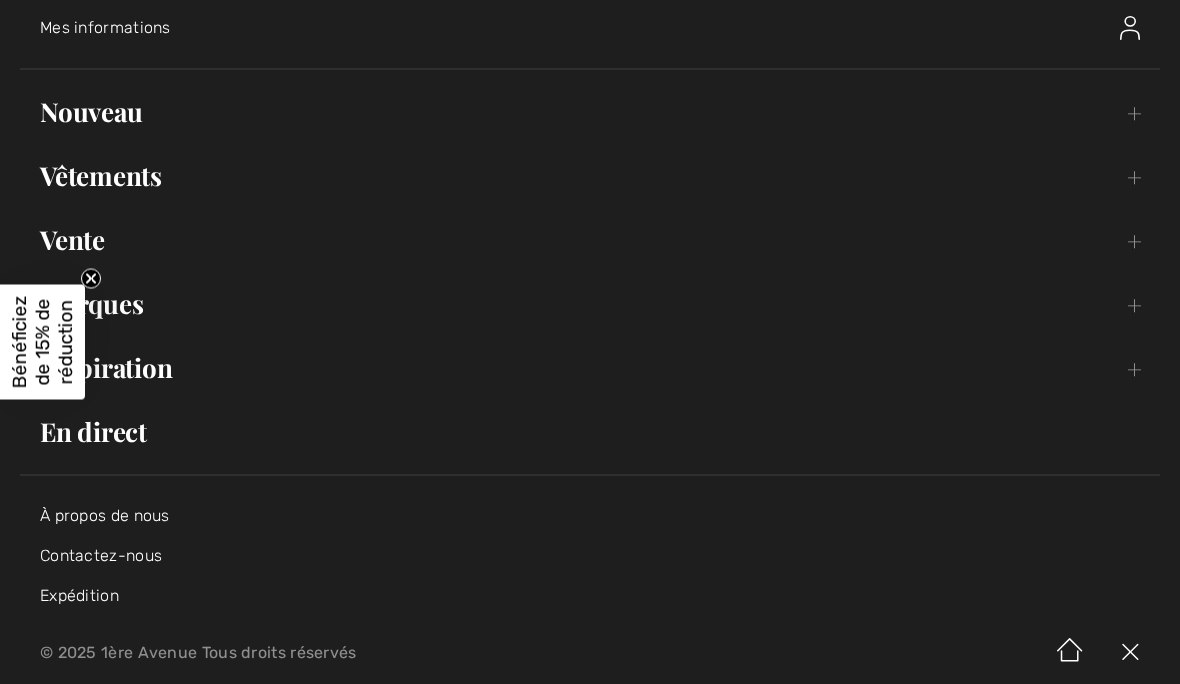 scroll, scrollTop: 107, scrollLeft: 0, axis: vertical 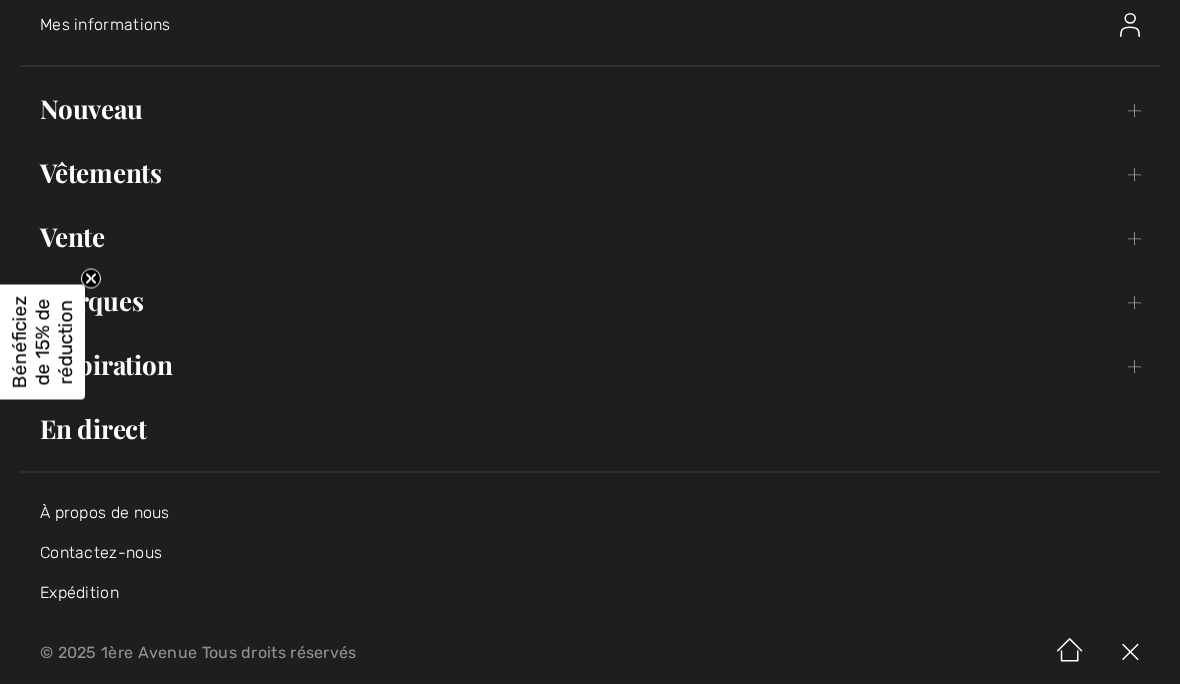click on "Vêtements Basculer le sous-menu" at bounding box center [590, 173] 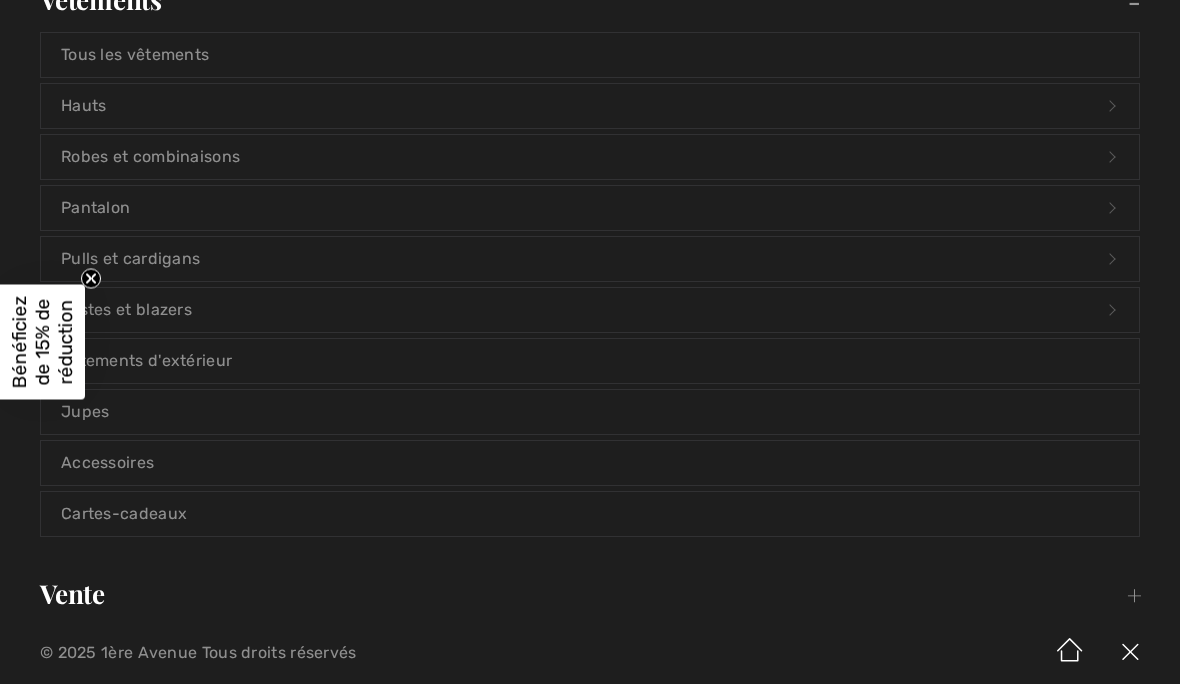 scroll, scrollTop: 295, scrollLeft: 0, axis: vertical 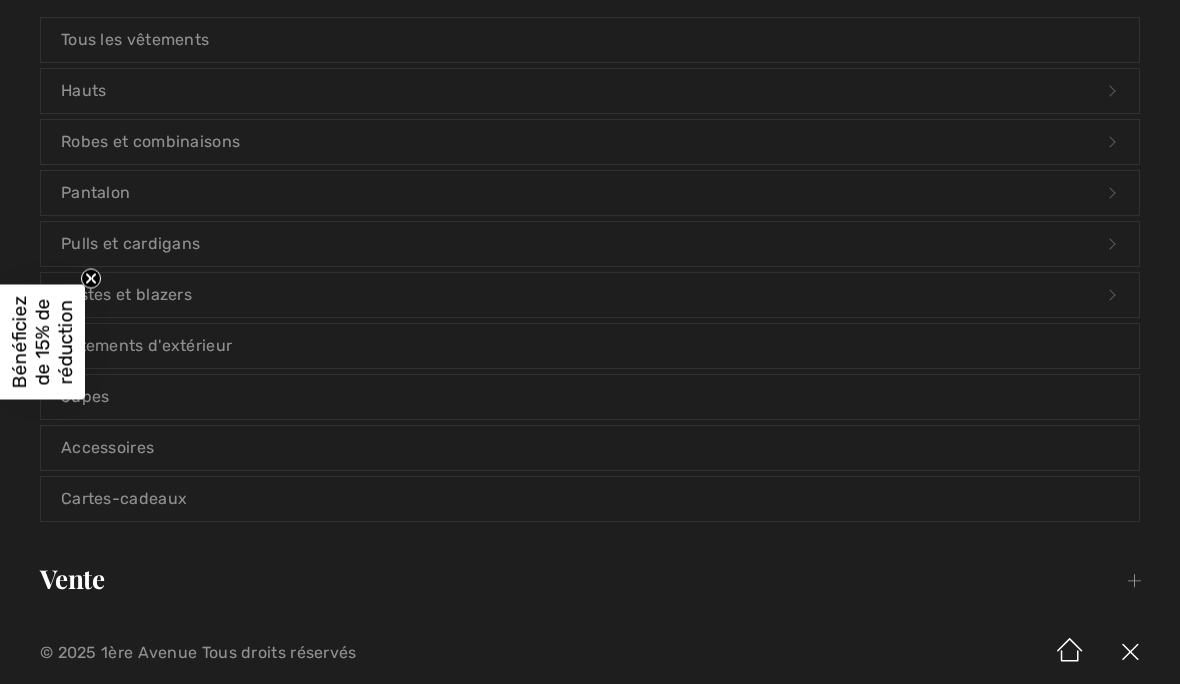 click on "Pantalon Ouvrir le sous-menu" at bounding box center (590, 193) 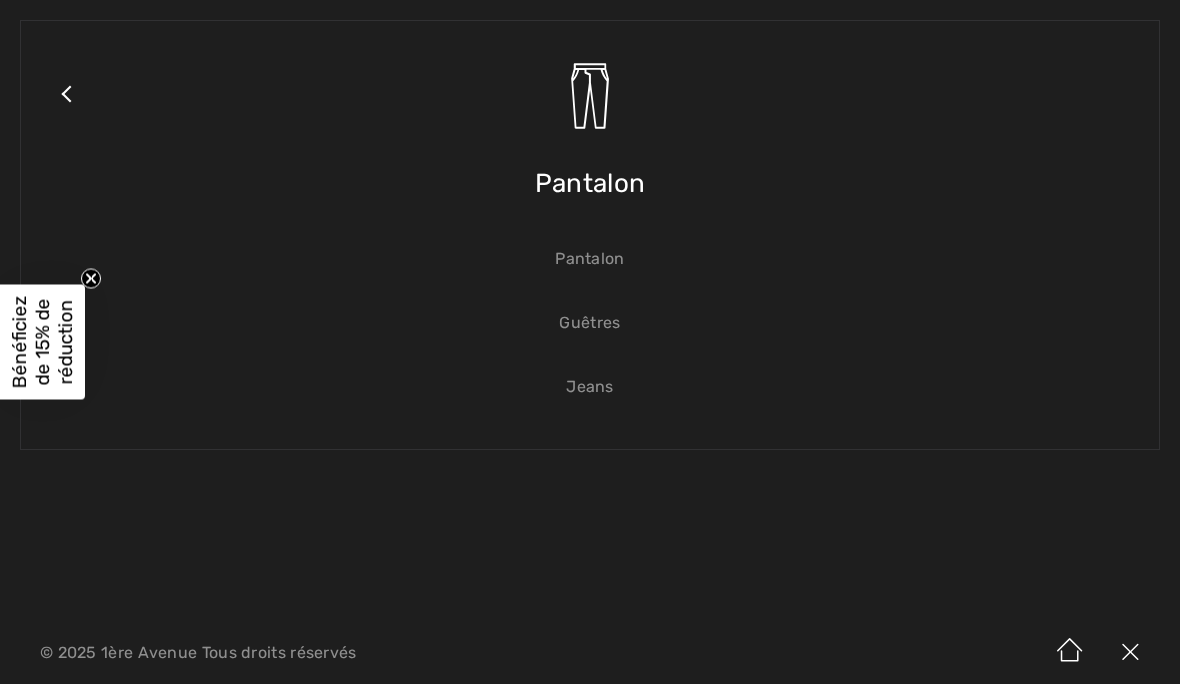click on "Pantalon" at bounding box center (589, 258) 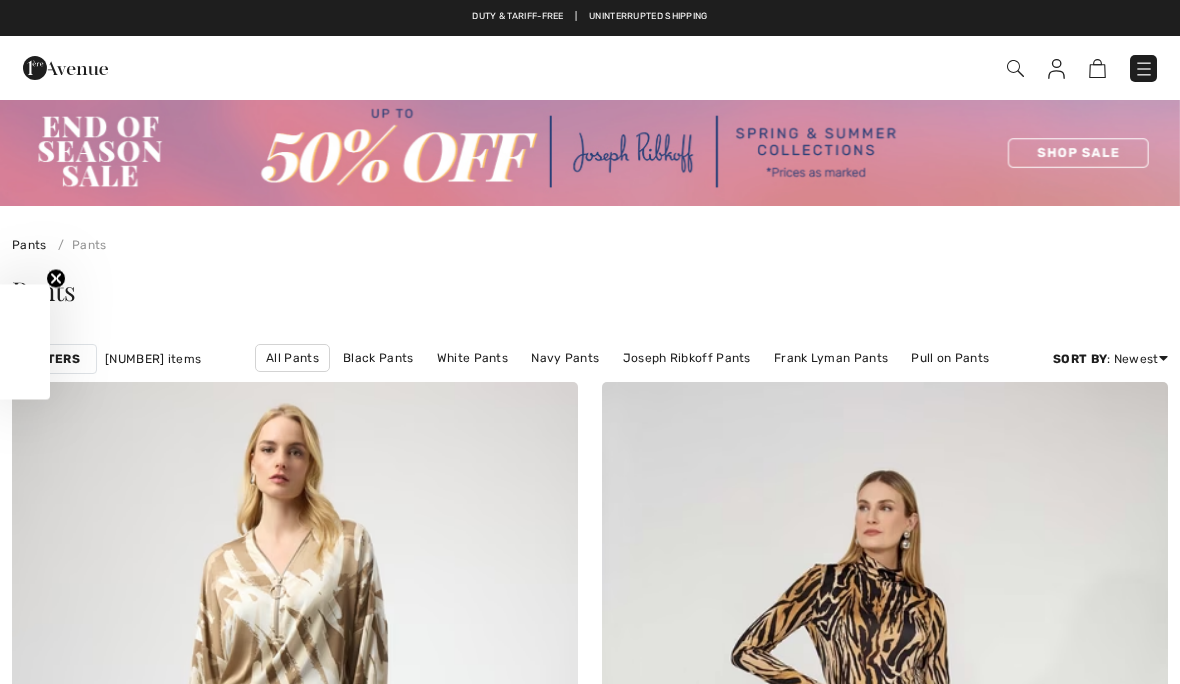 scroll, scrollTop: 0, scrollLeft: 0, axis: both 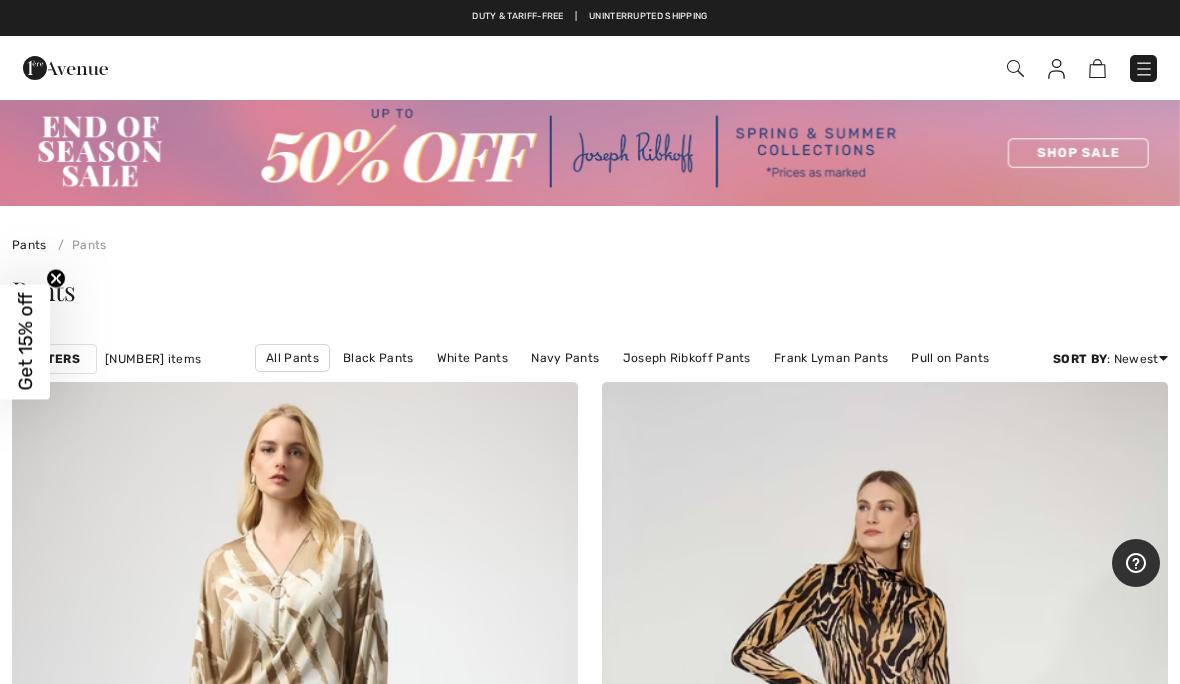 checkbox on "true" 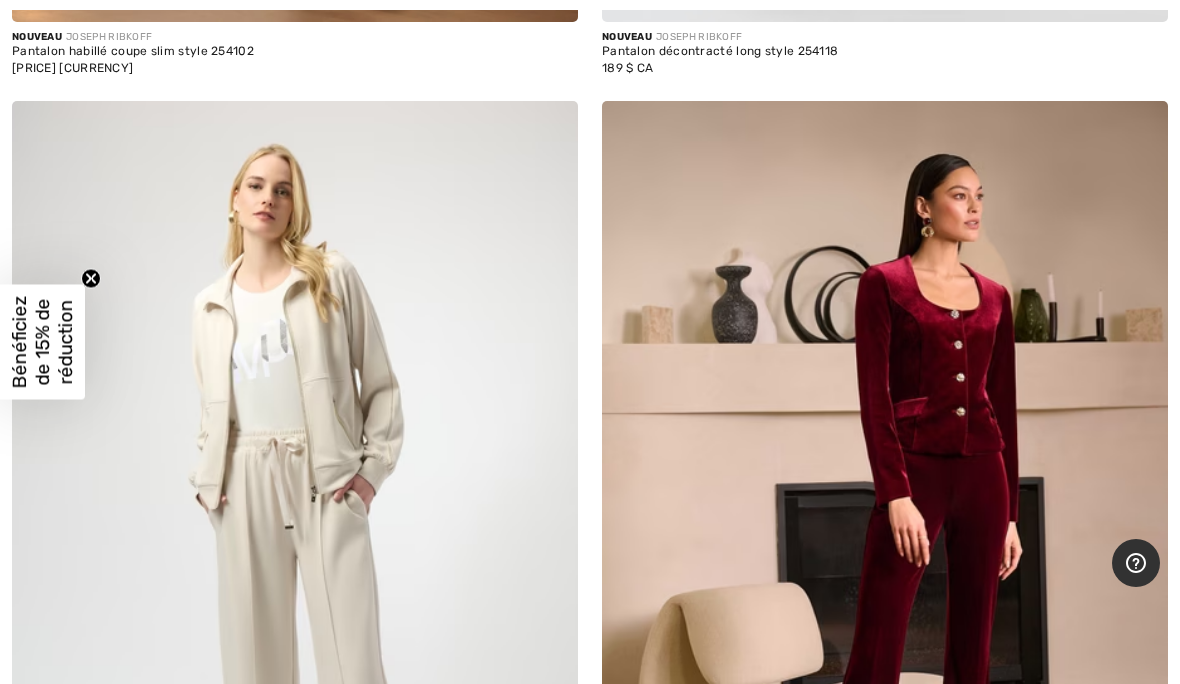 scroll, scrollTop: 5028, scrollLeft: 0, axis: vertical 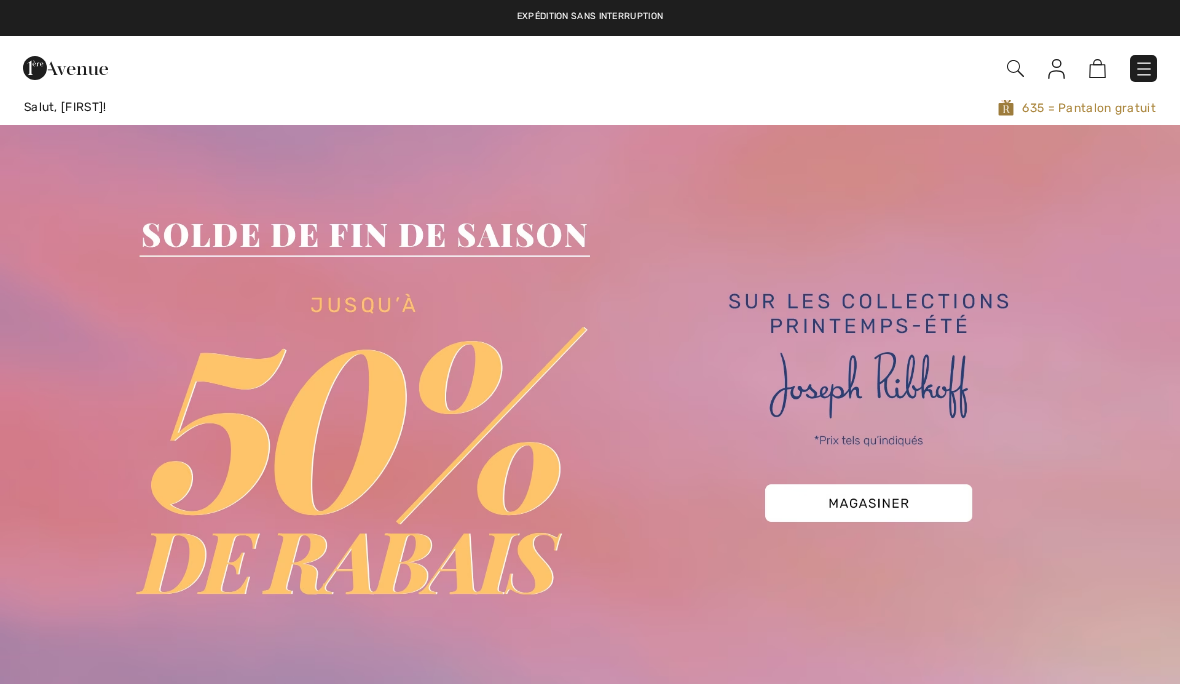 checkbox on "true" 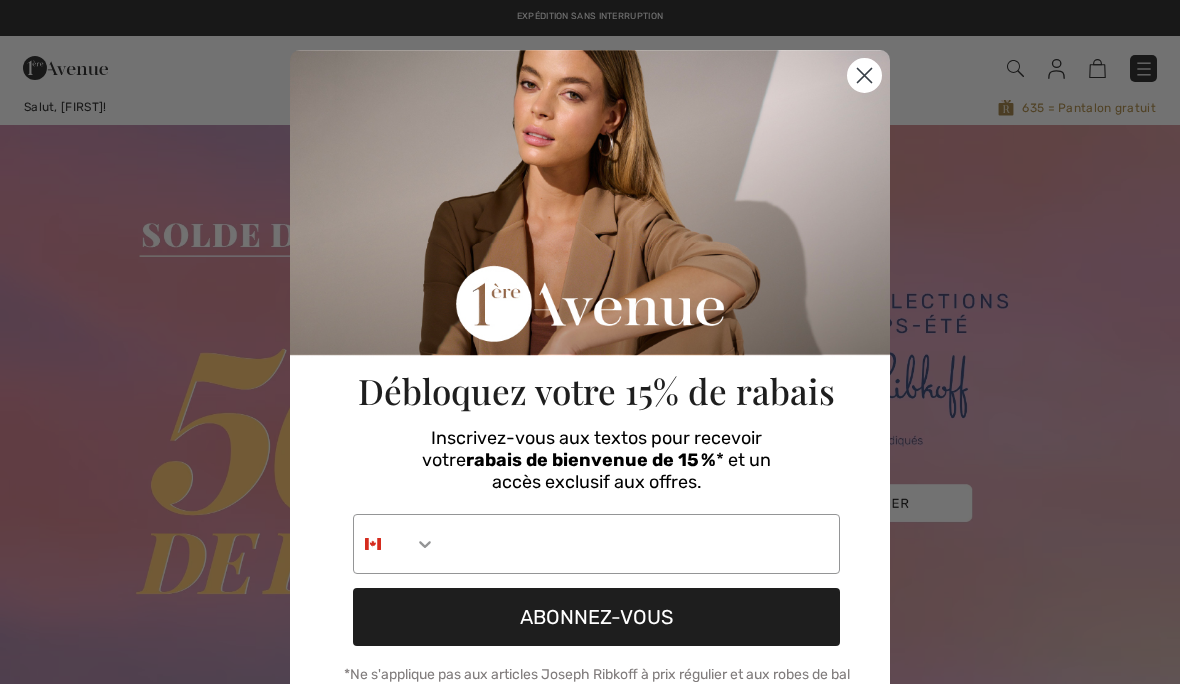 scroll, scrollTop: 0, scrollLeft: 0, axis: both 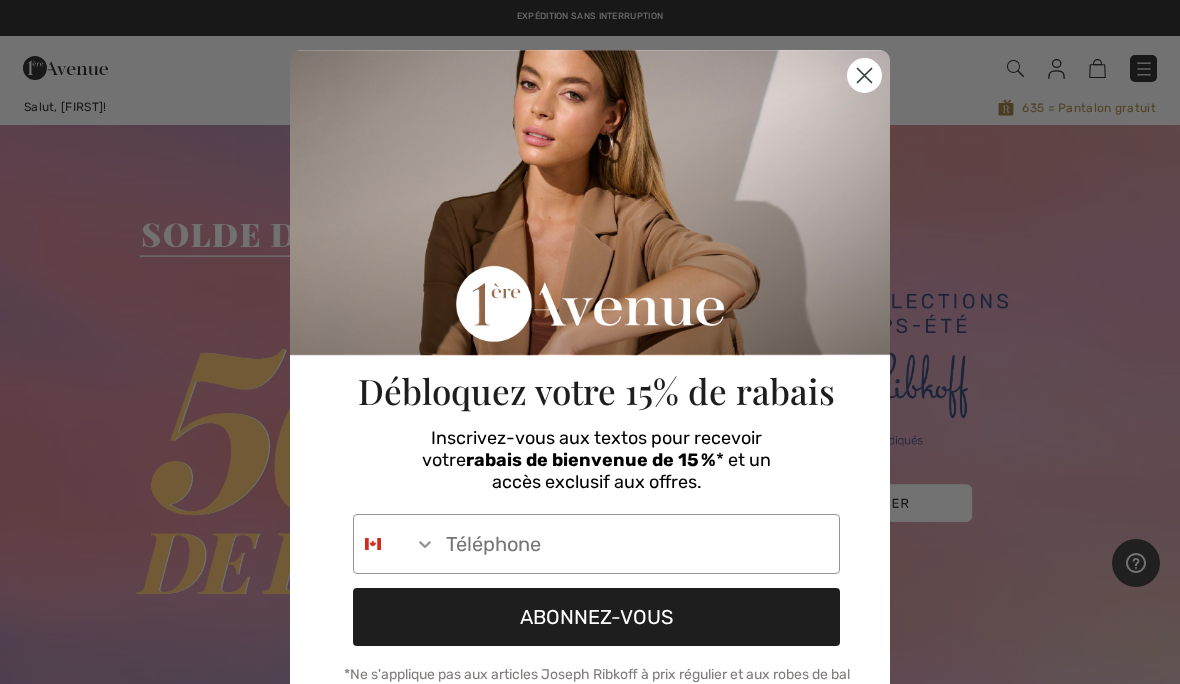 click 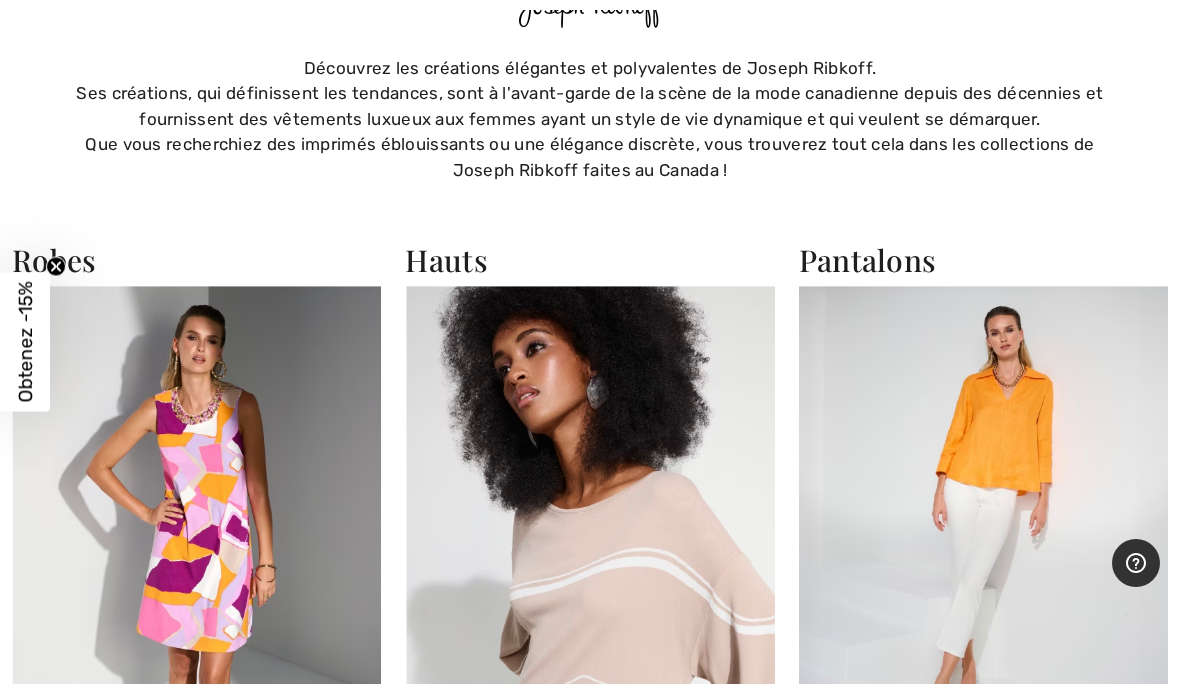 scroll, scrollTop: 1349, scrollLeft: 0, axis: vertical 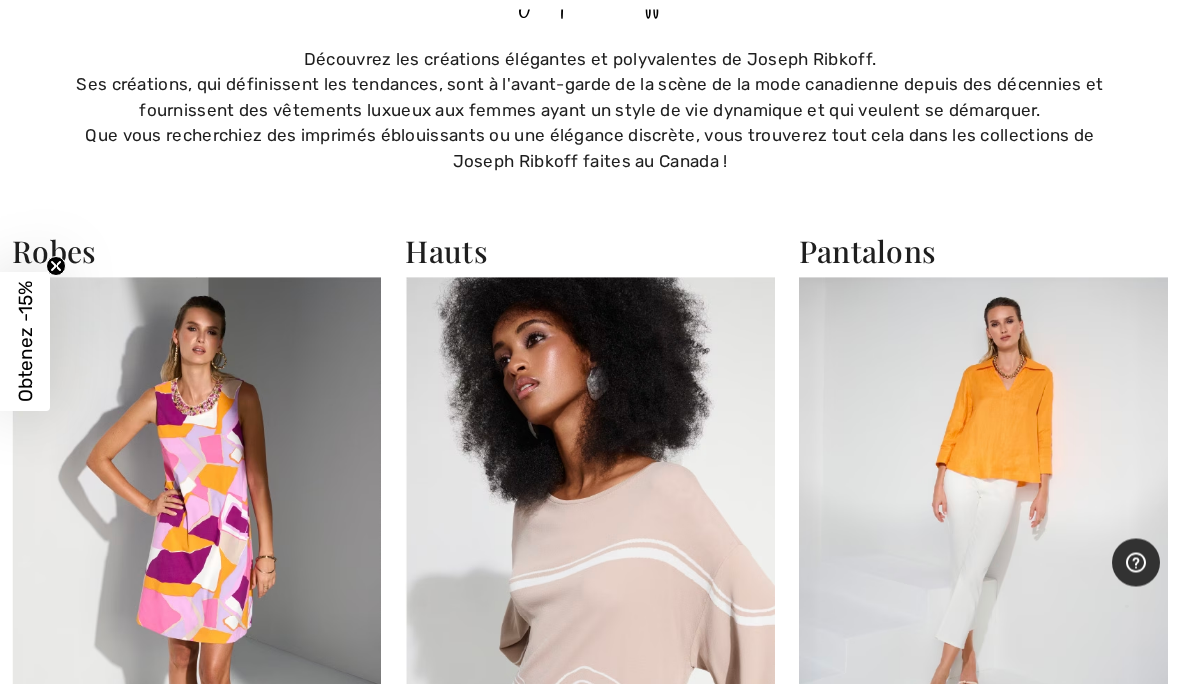 click at bounding box center (983, 504) 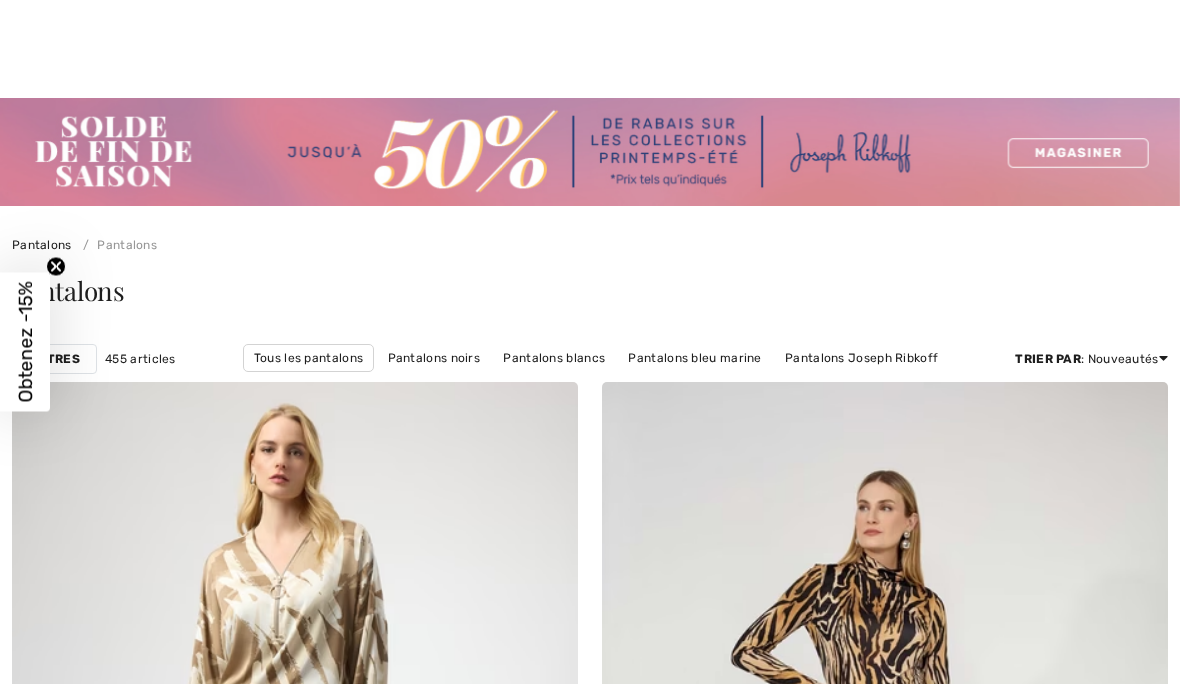 checkbox on "true" 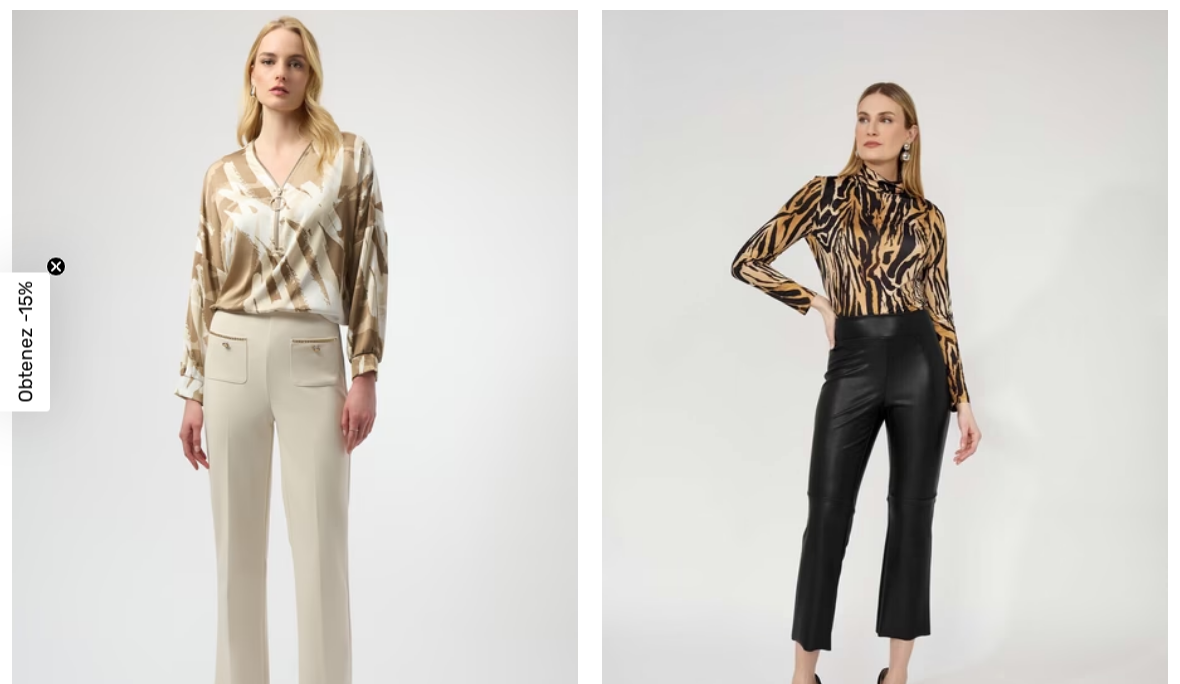 scroll, scrollTop: 0, scrollLeft: 0, axis: both 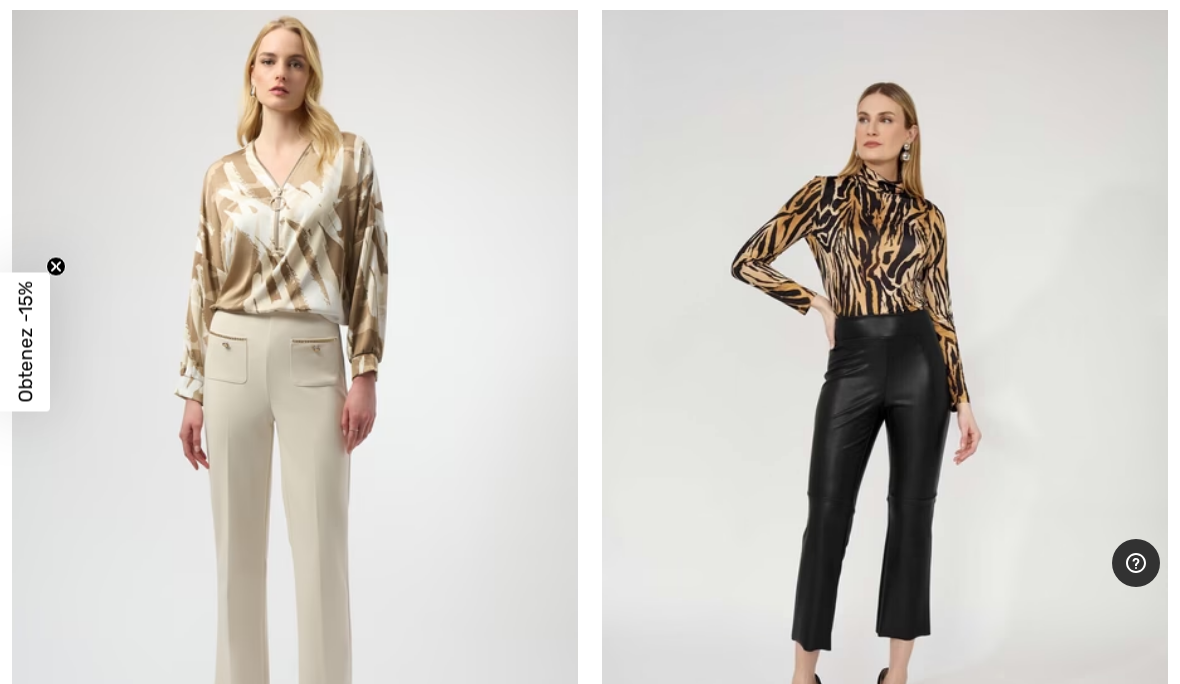 click at bounding box center [885, 418] 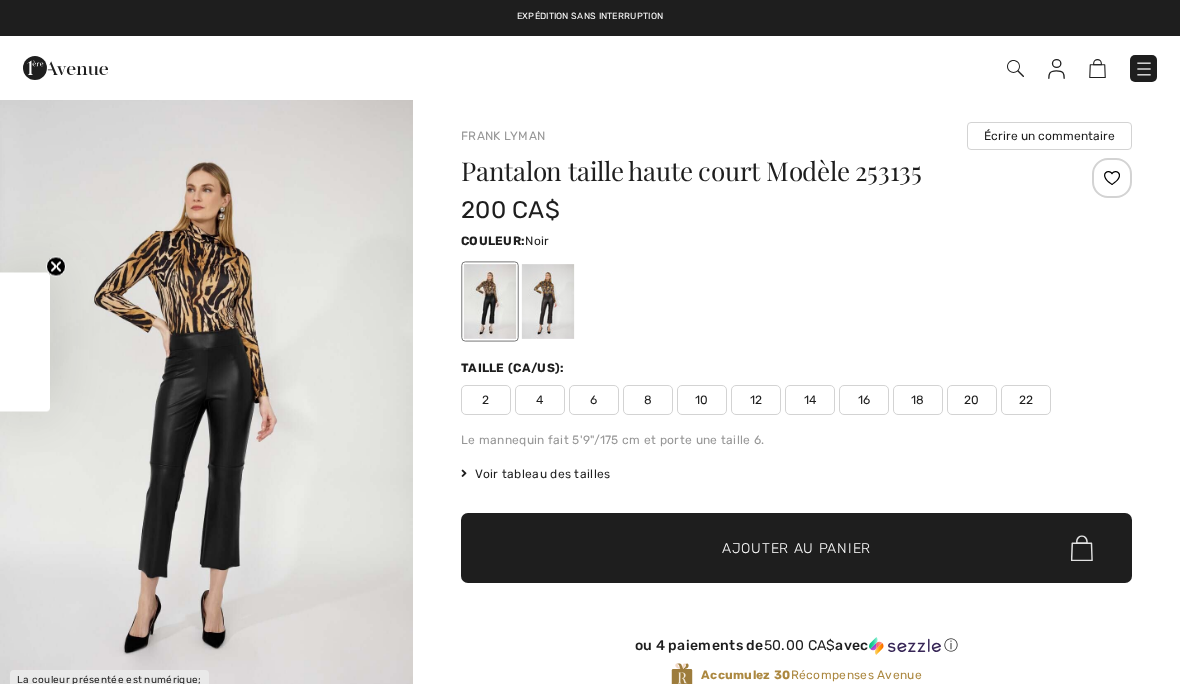 checkbox on "true" 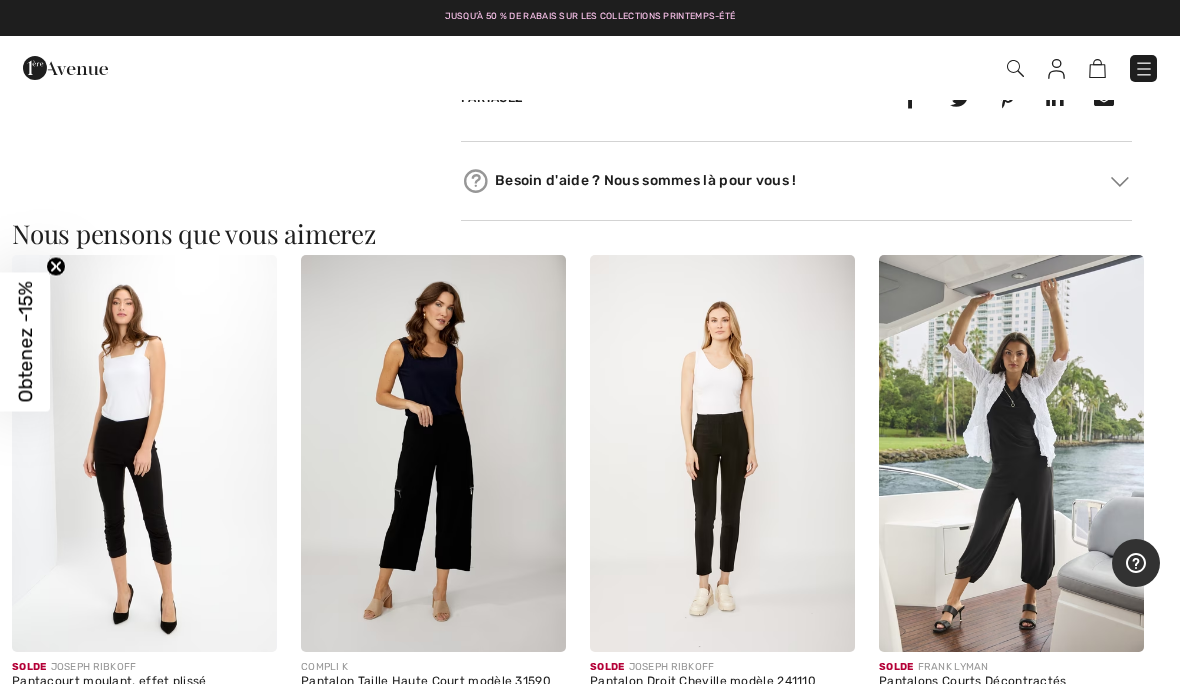 scroll, scrollTop: 1783, scrollLeft: 0, axis: vertical 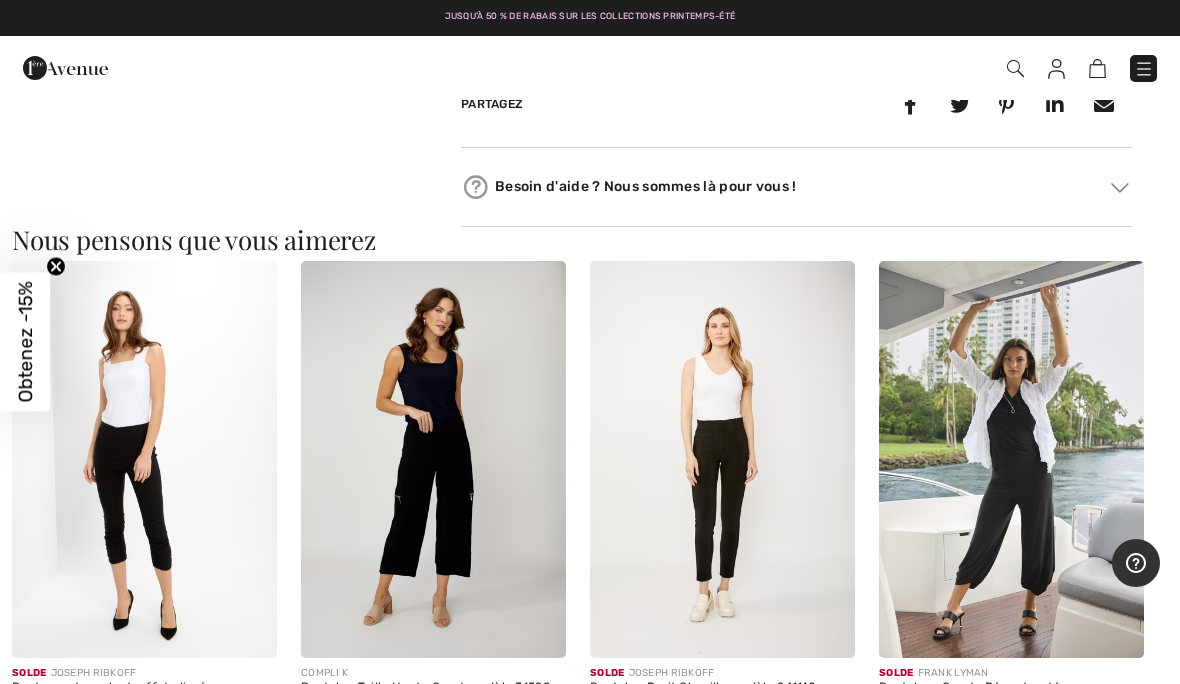 click at bounding box center (722, 460) 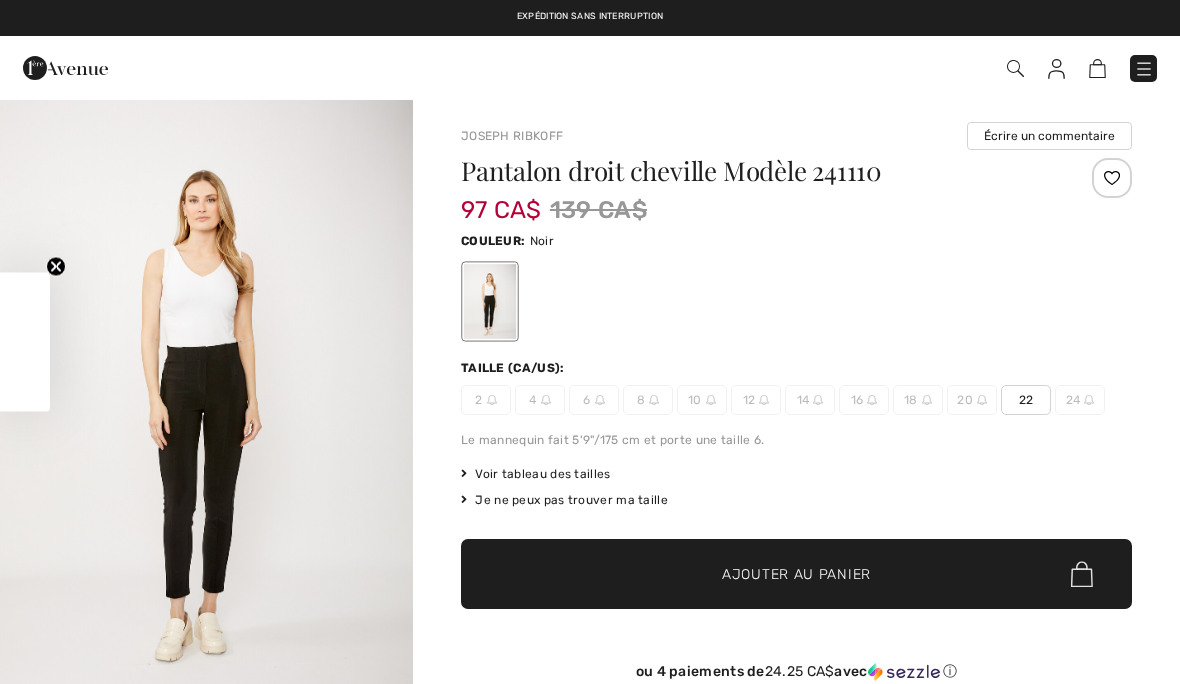 checkbox on "true" 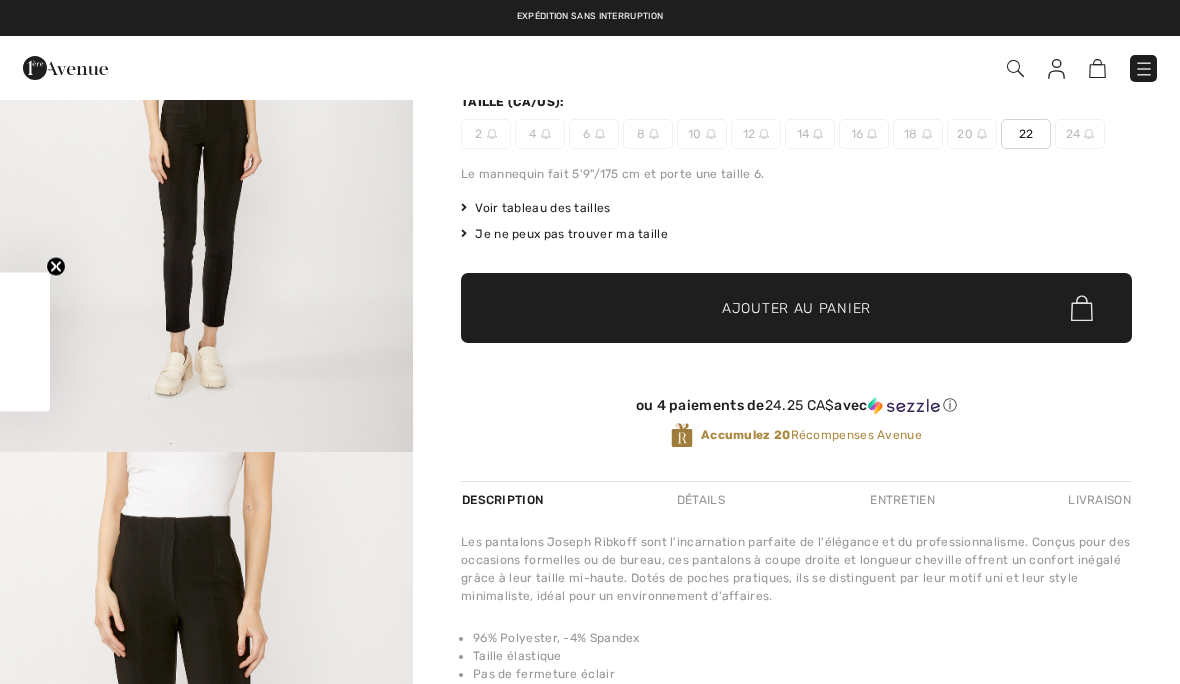 scroll, scrollTop: 0, scrollLeft: 0, axis: both 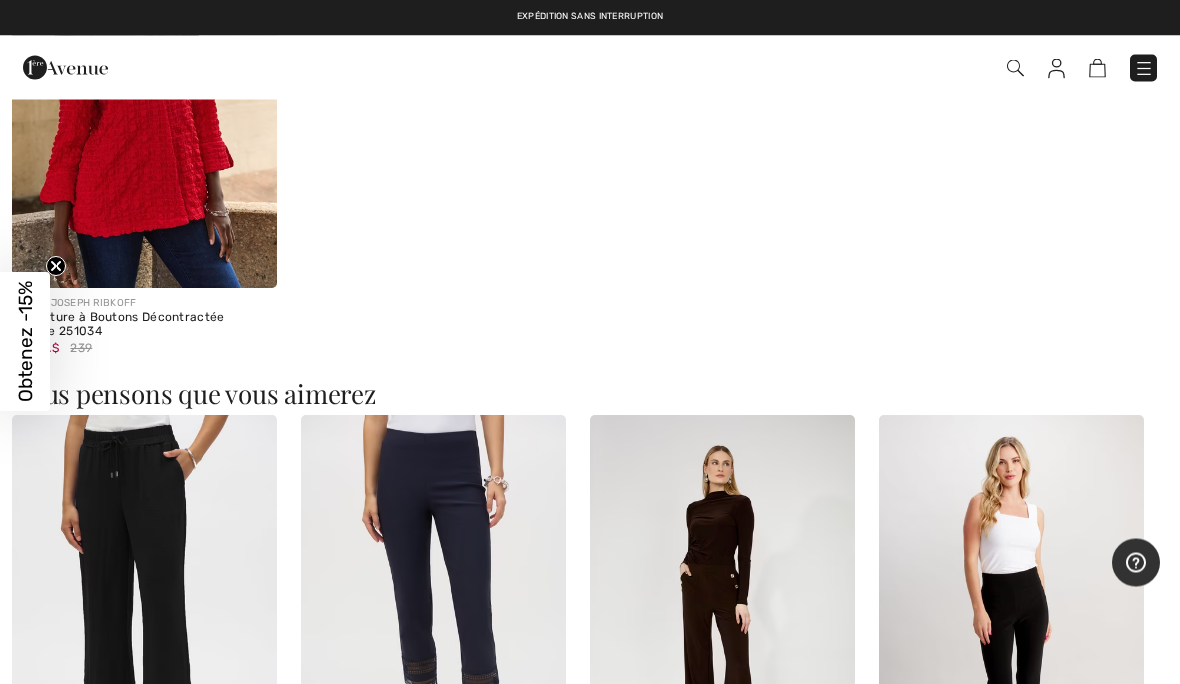 click at bounding box center (433, 615) 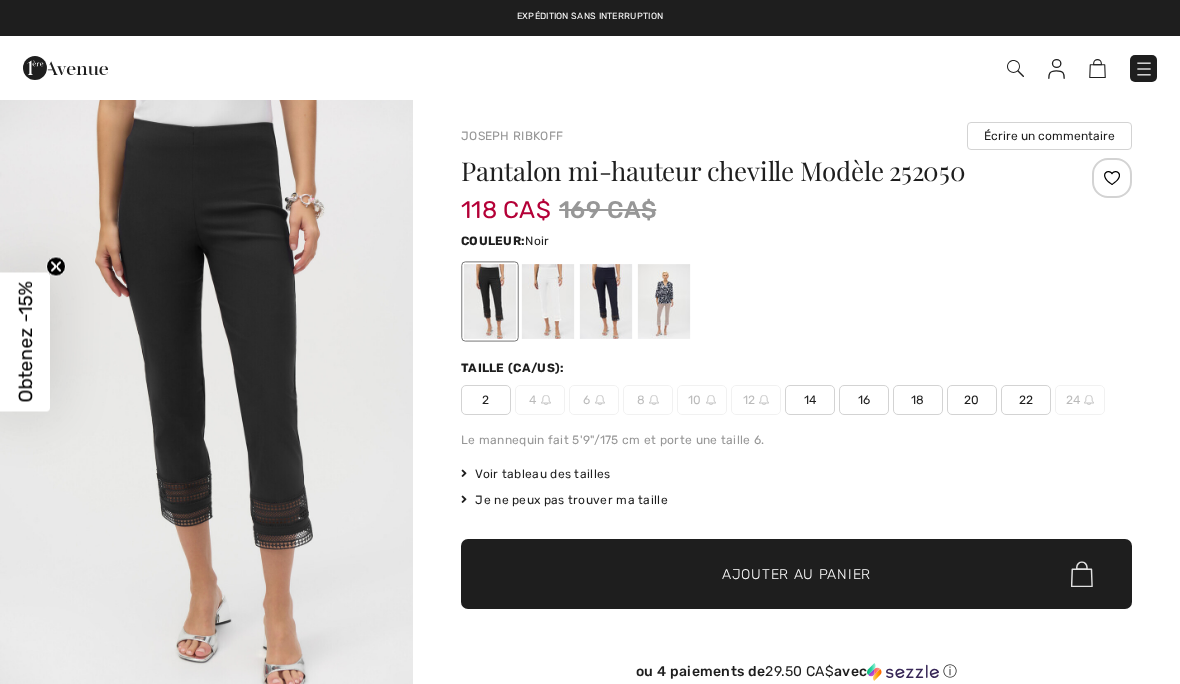 checkbox on "true" 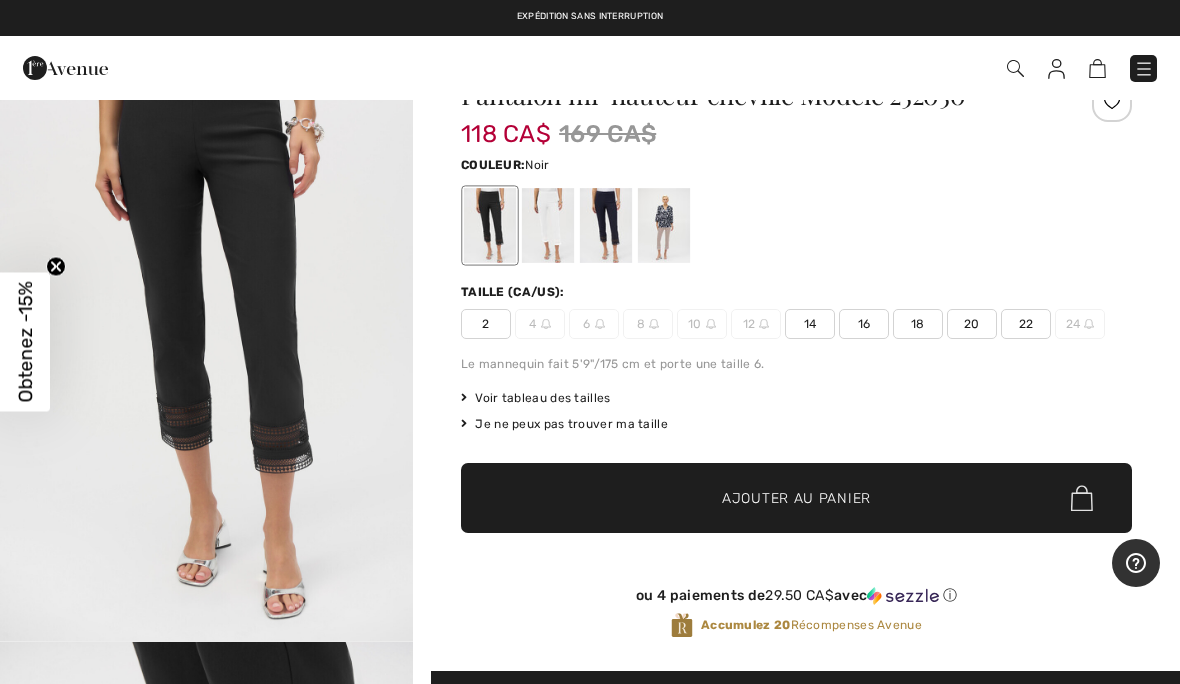 scroll, scrollTop: 0, scrollLeft: 0, axis: both 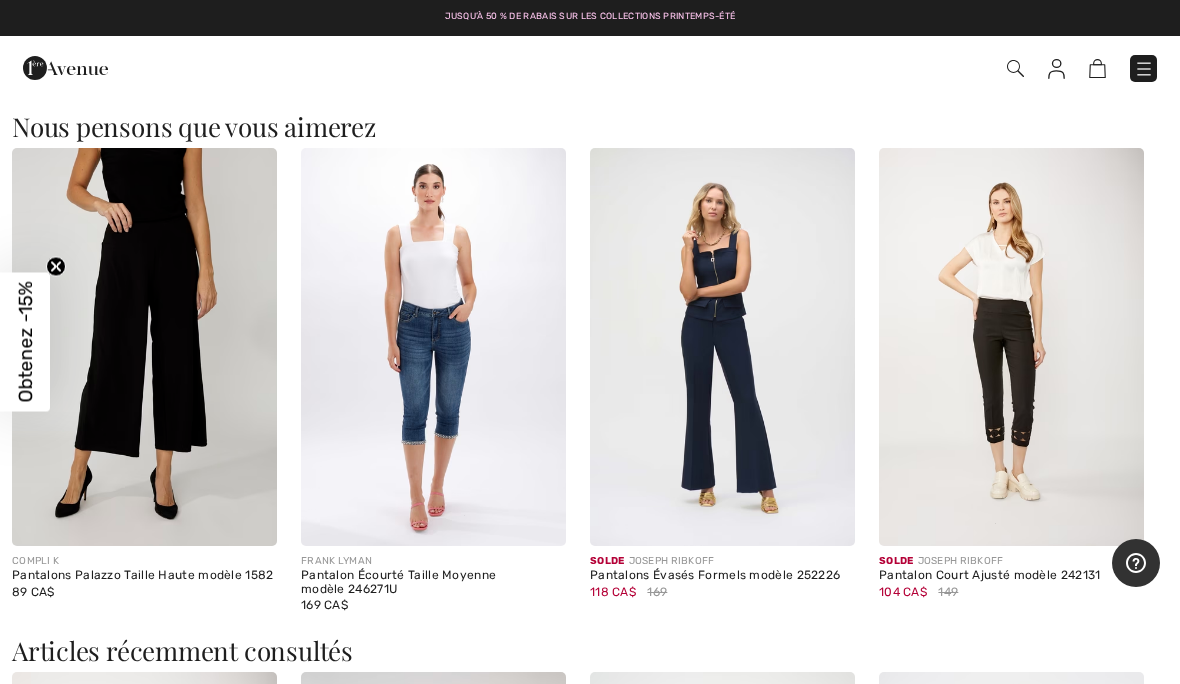 click at bounding box center (1011, 871) 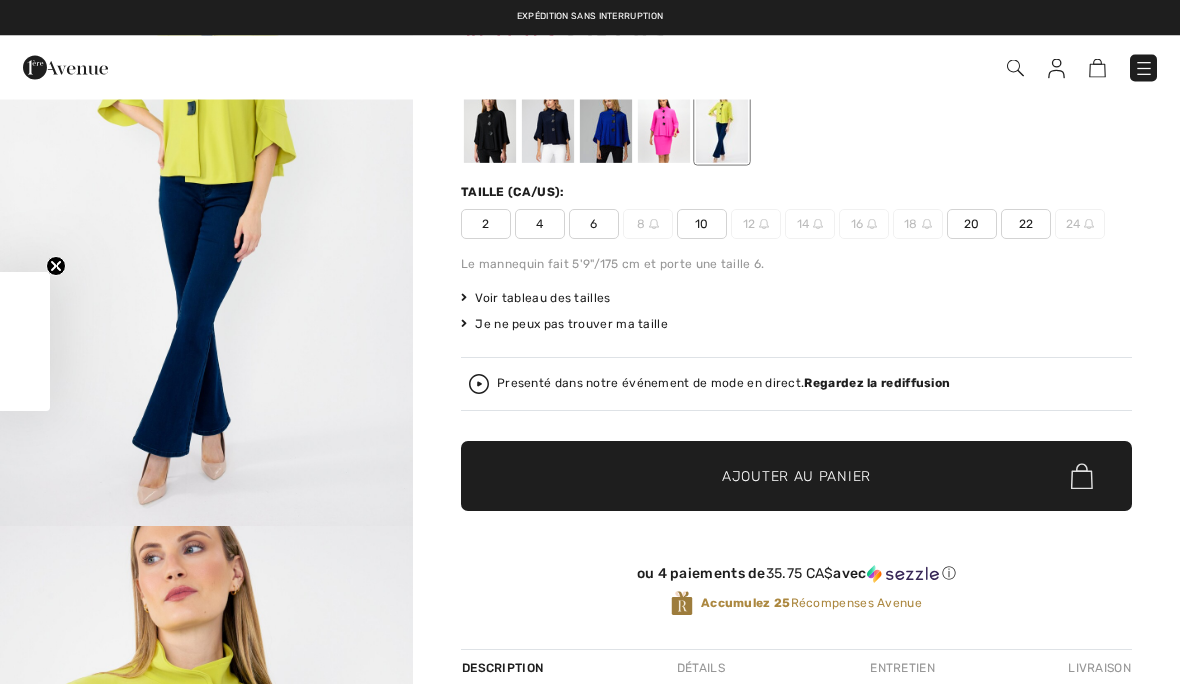 scroll, scrollTop: 0, scrollLeft: 0, axis: both 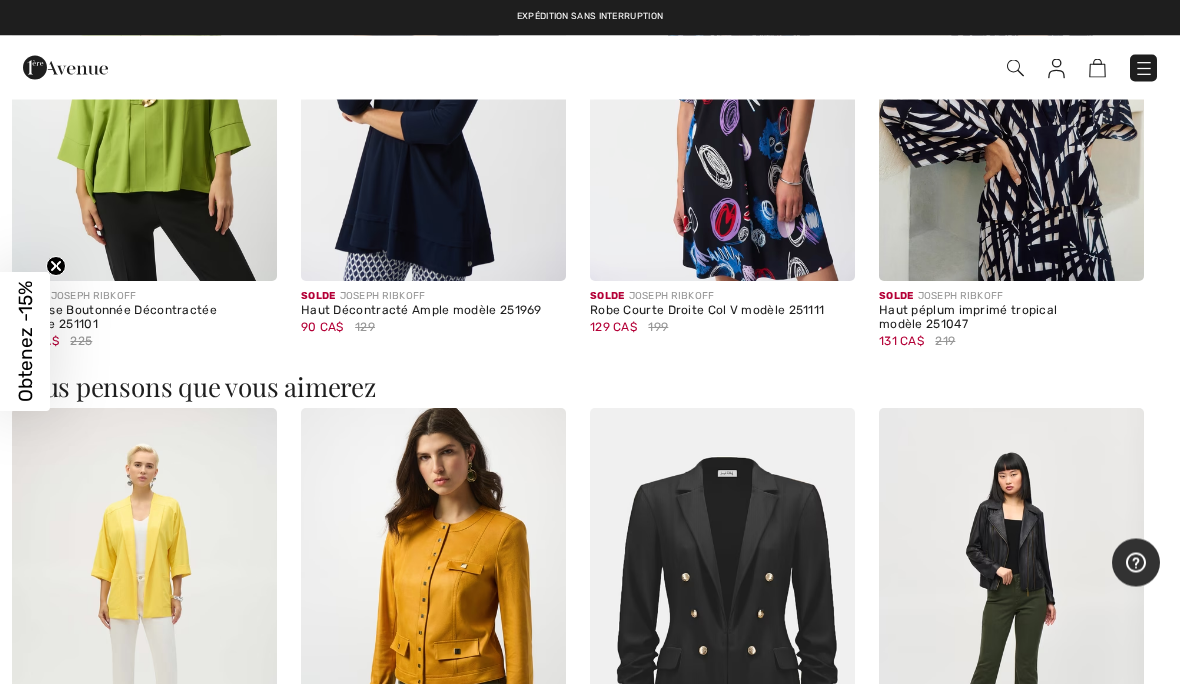 click at bounding box center [722, 608] 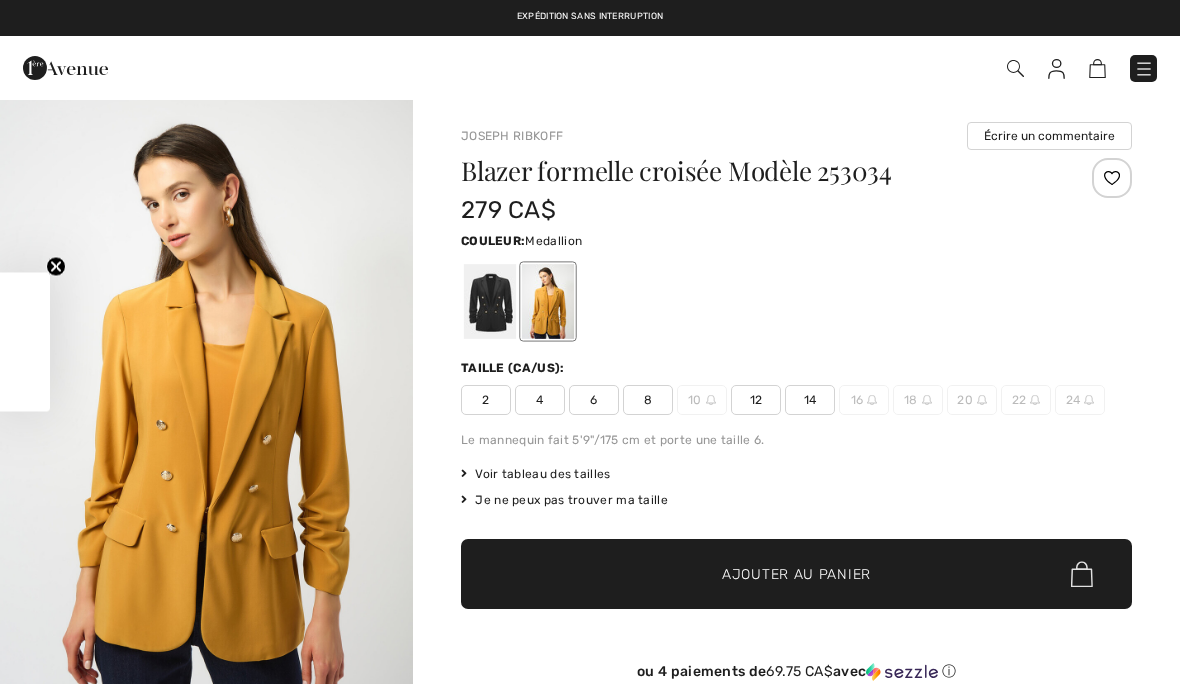 checkbox on "true" 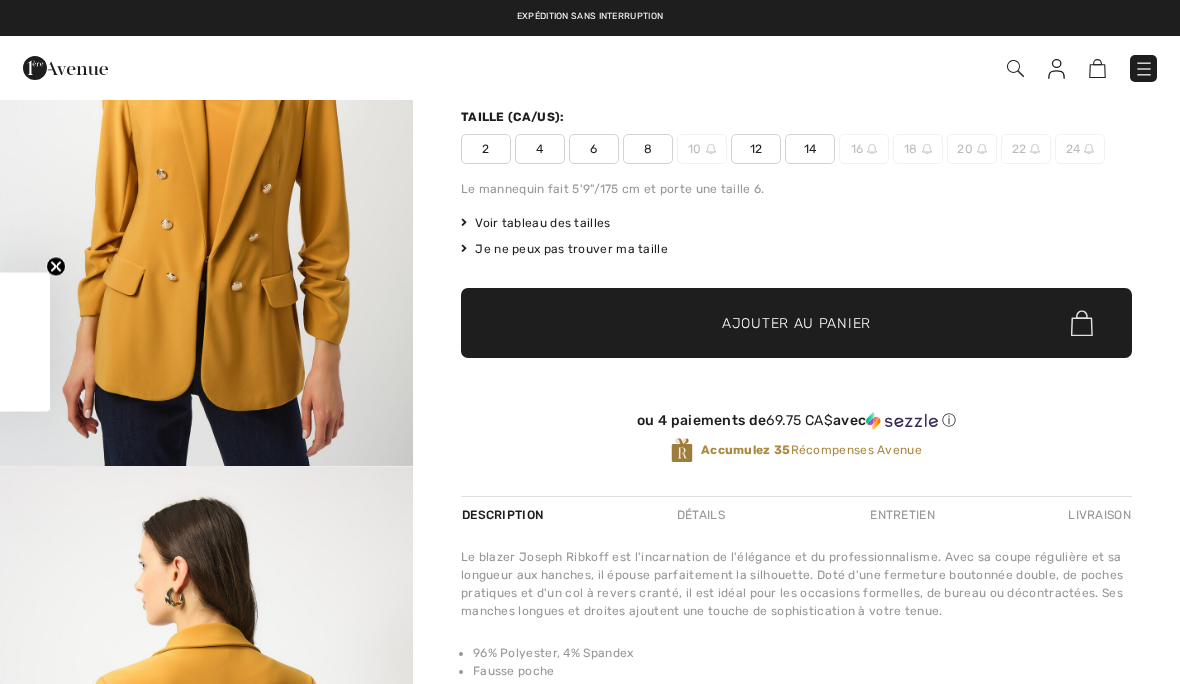 scroll, scrollTop: 0, scrollLeft: 0, axis: both 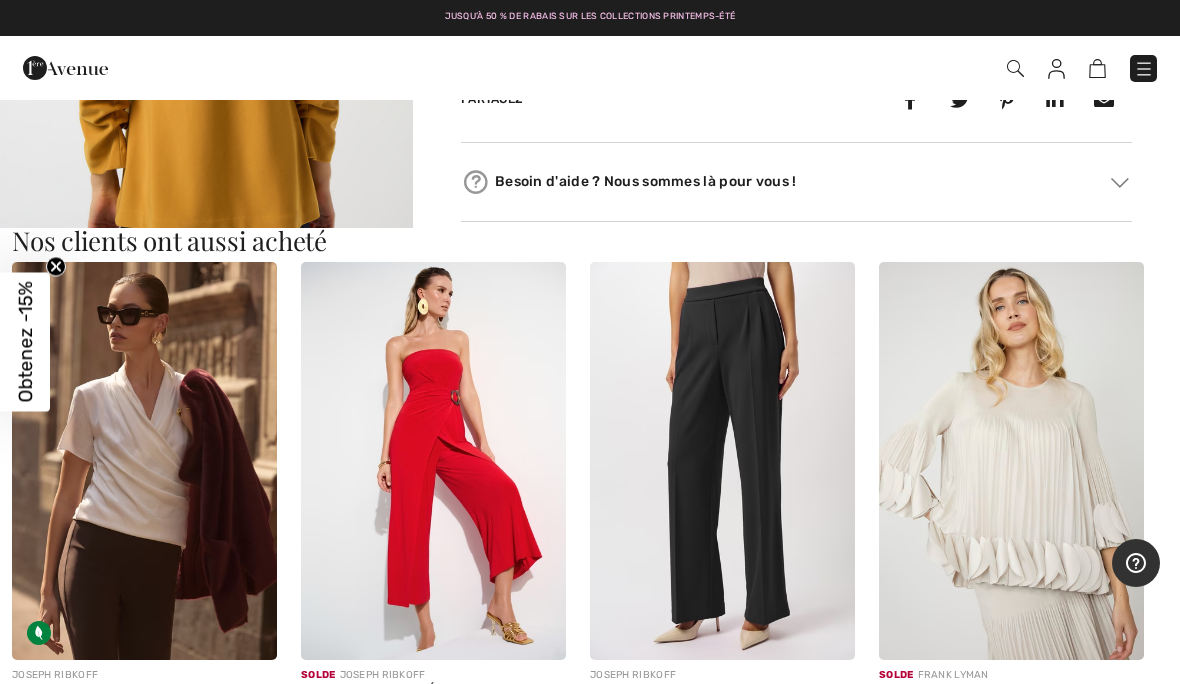 click at bounding box center [433, 461] 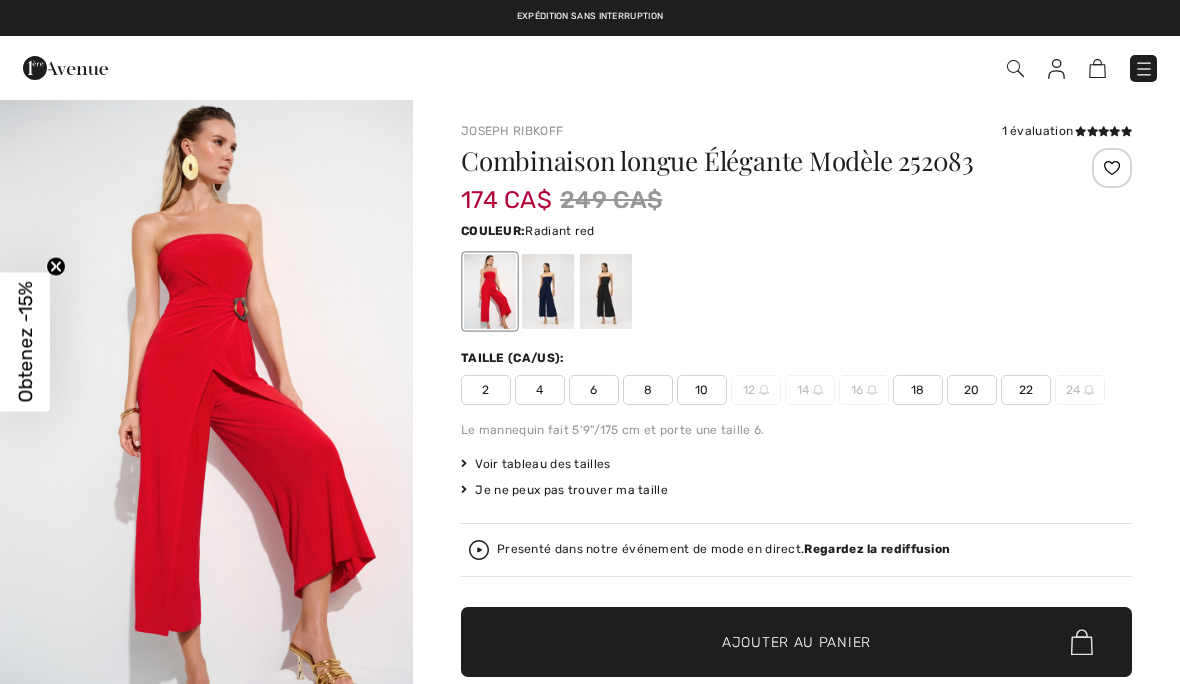 checkbox on "true" 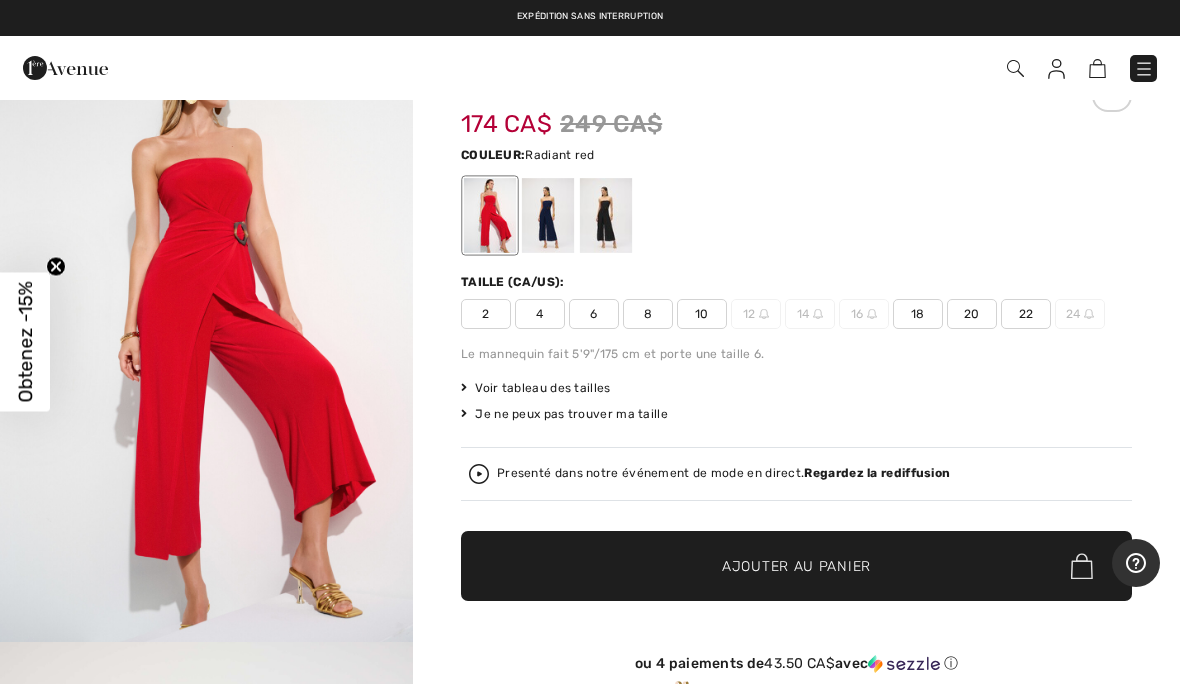 scroll, scrollTop: 0, scrollLeft: 0, axis: both 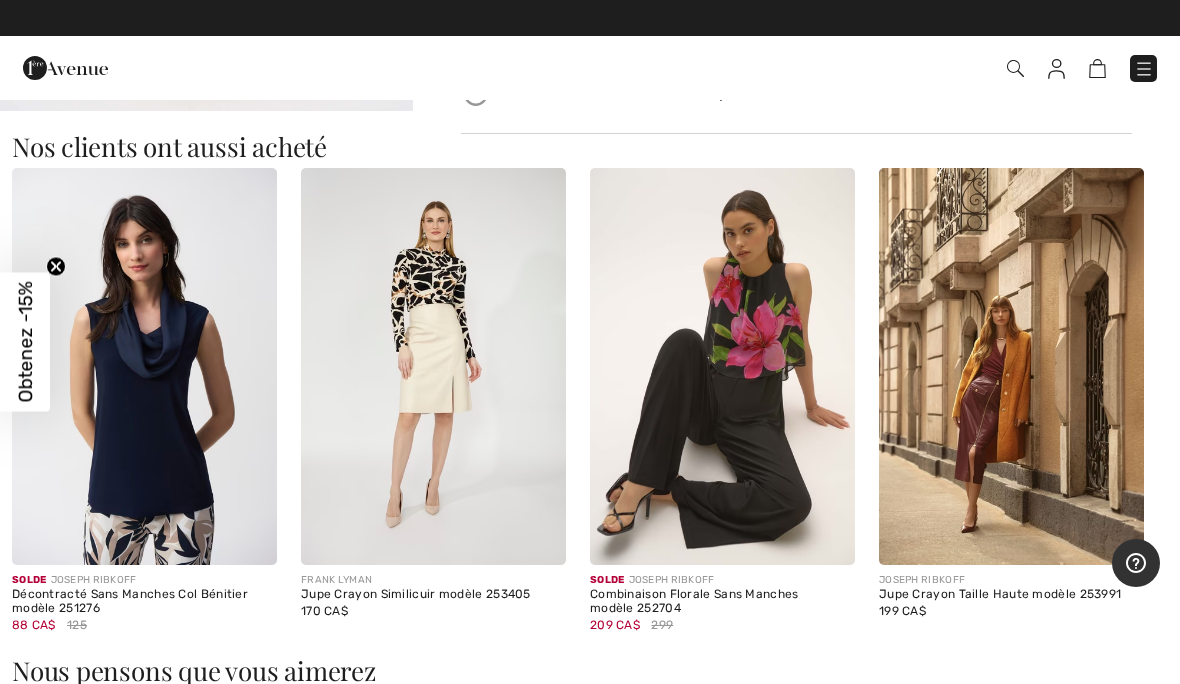 click at bounding box center [722, 367] 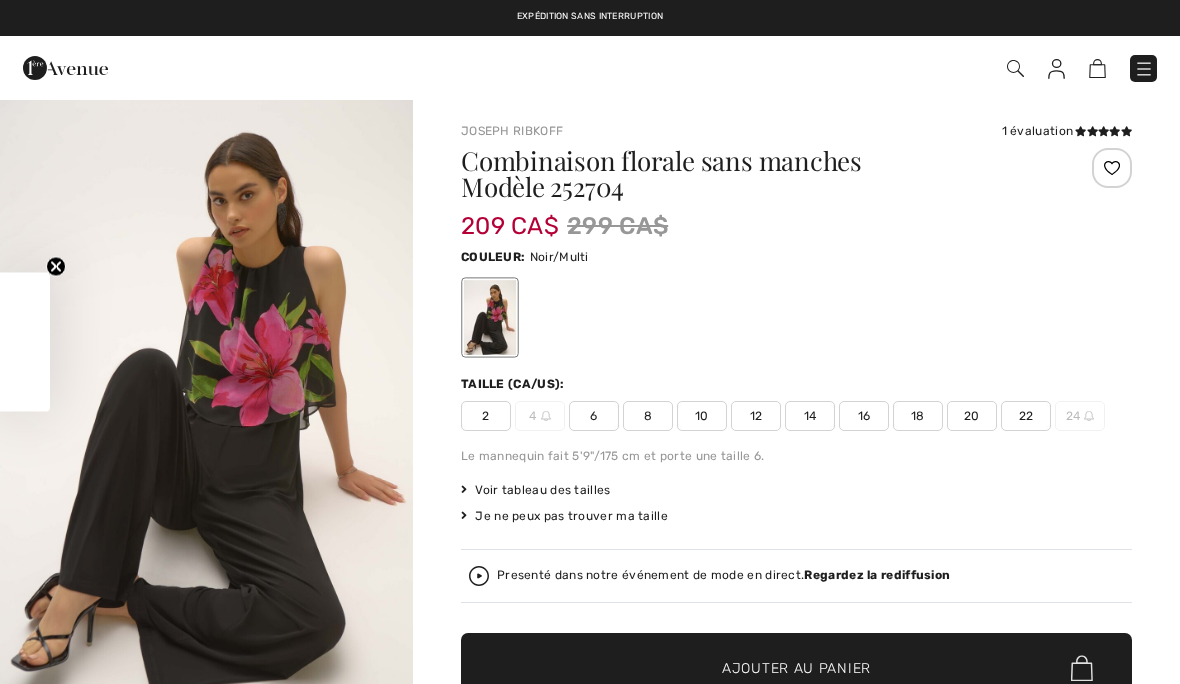 checkbox on "true" 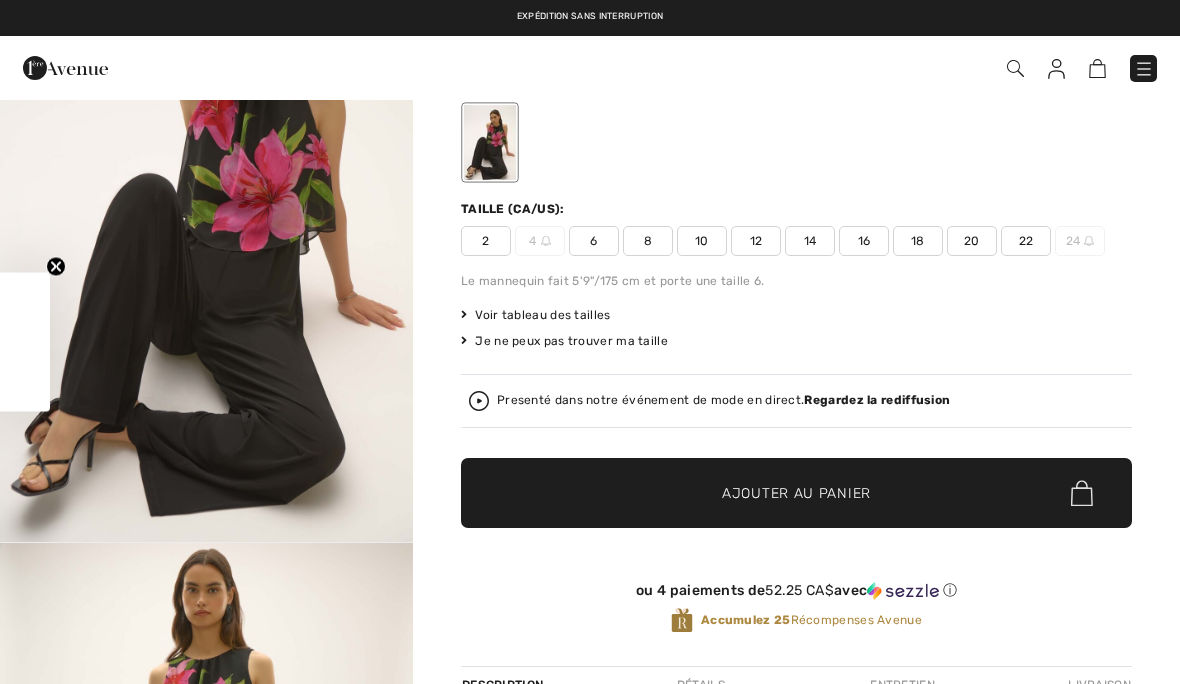 scroll, scrollTop: 0, scrollLeft: 0, axis: both 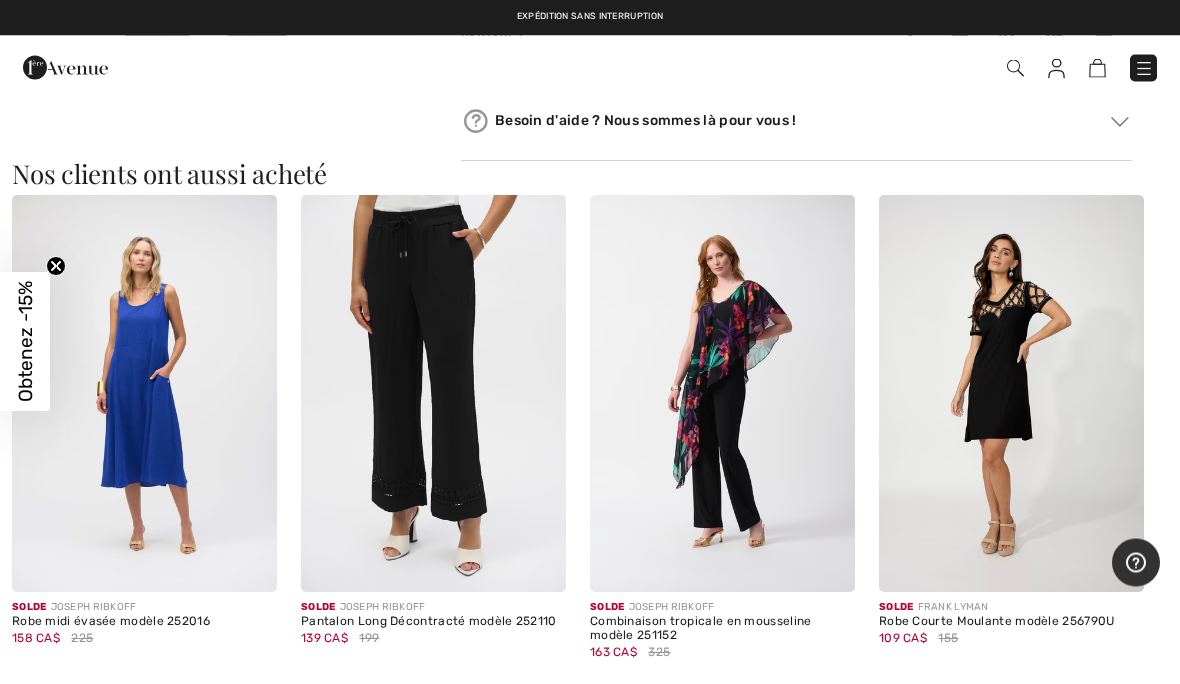 click at bounding box center [1011, 395] 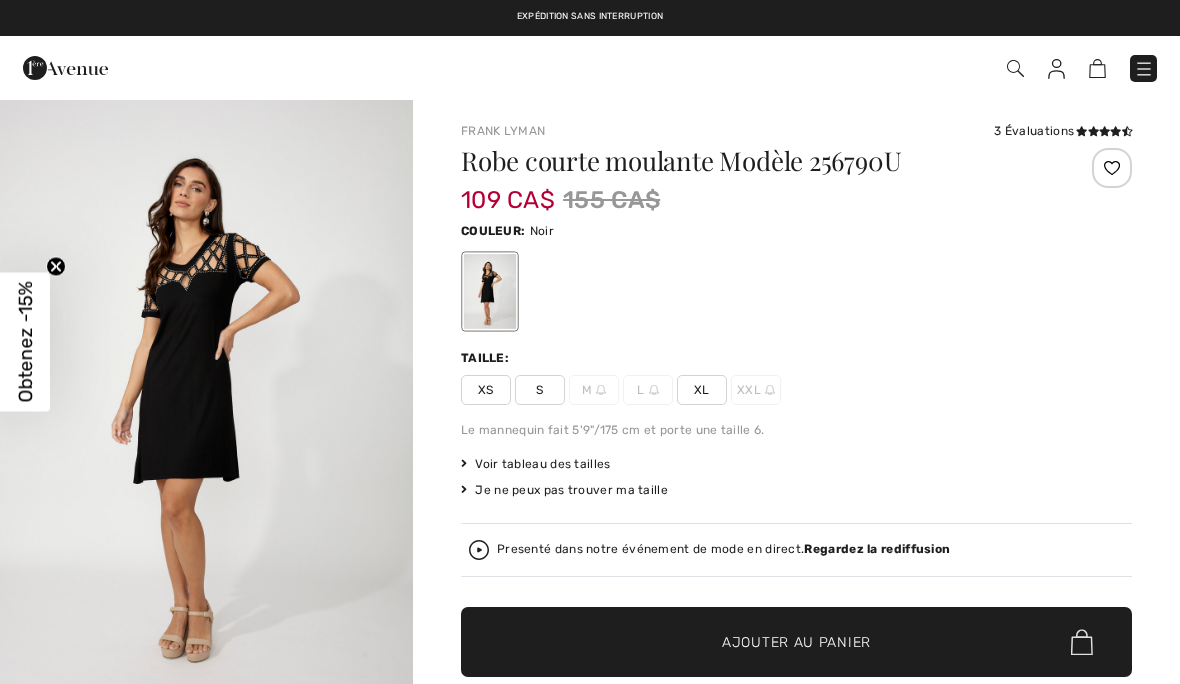checkbox on "true" 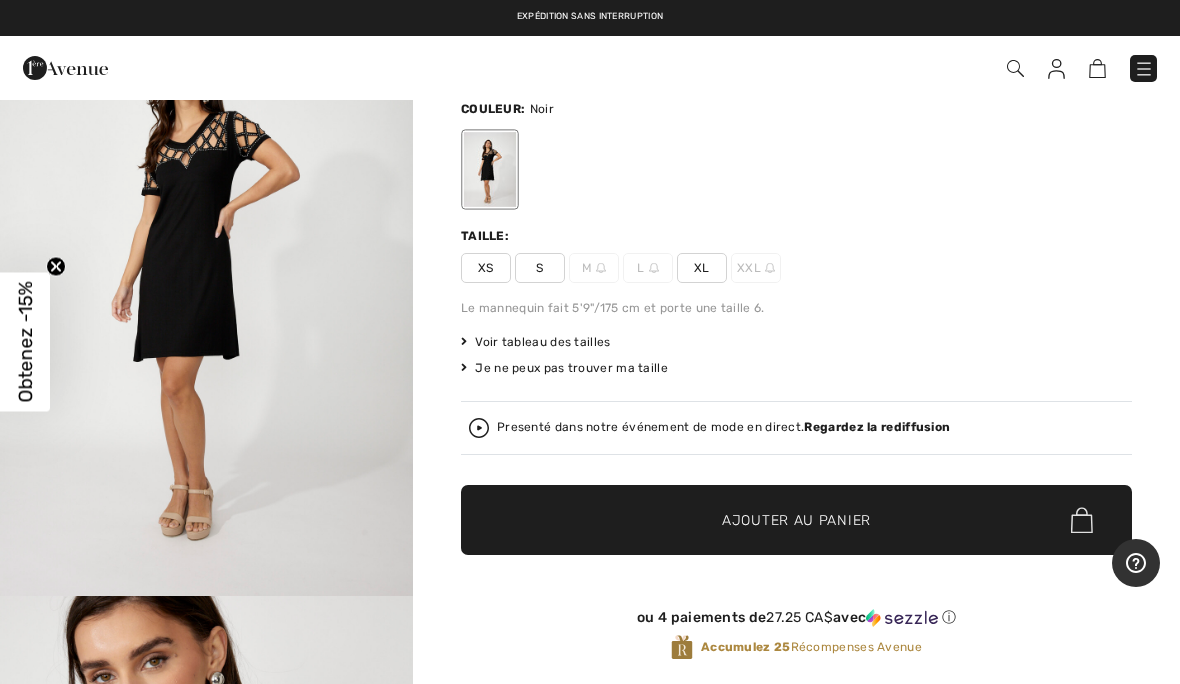 scroll, scrollTop: 0, scrollLeft: 0, axis: both 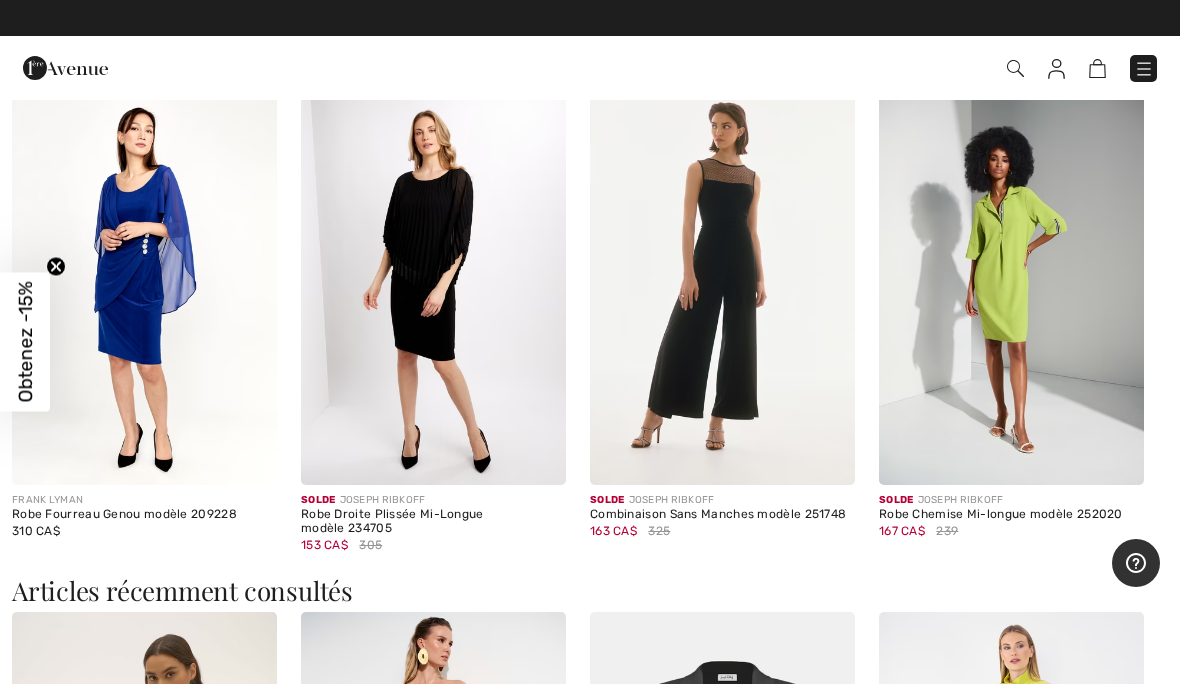click at bounding box center (433, 811) 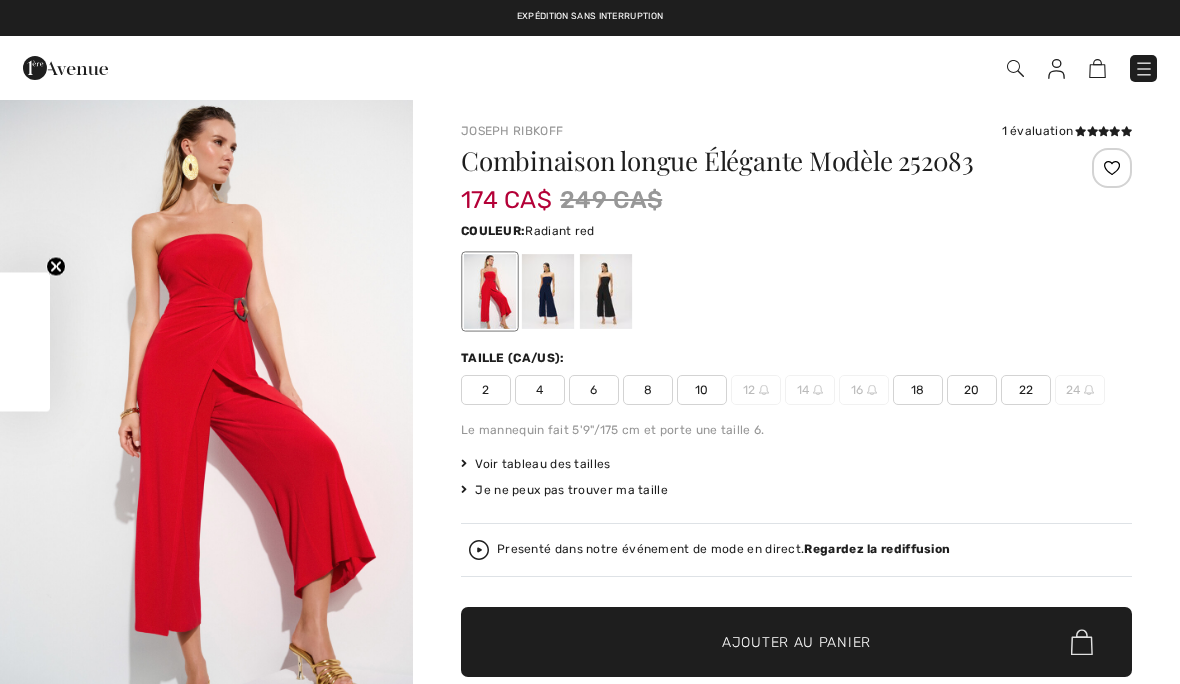 checkbox on "true" 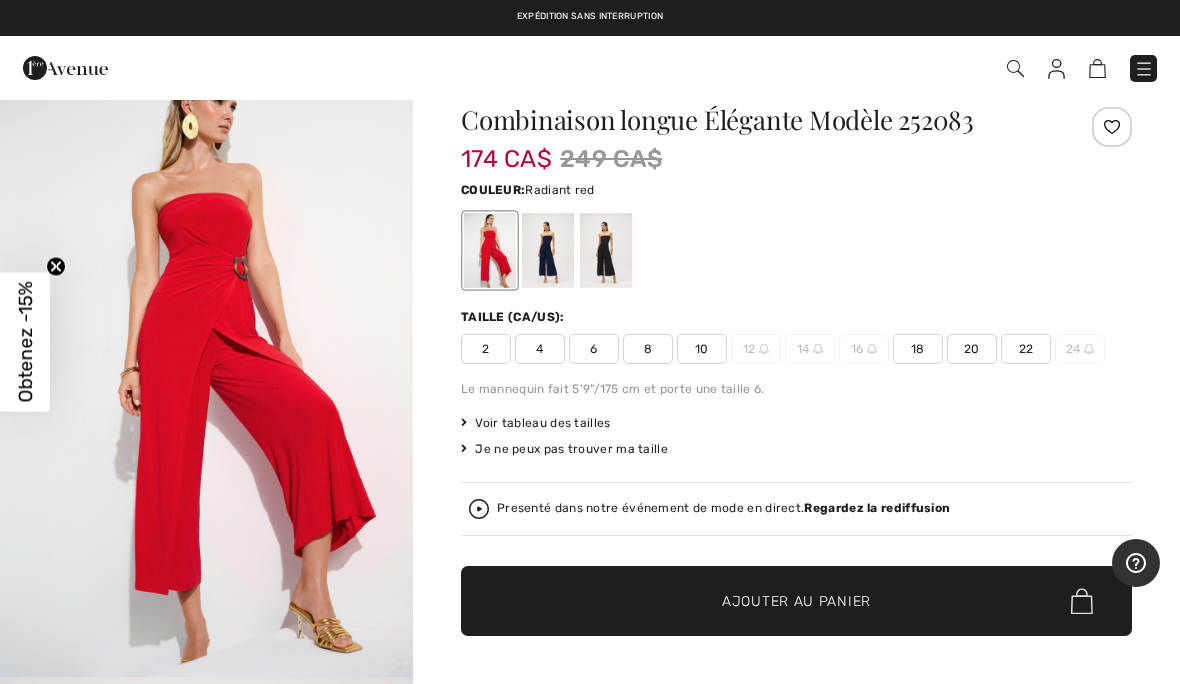 scroll, scrollTop: 41, scrollLeft: 0, axis: vertical 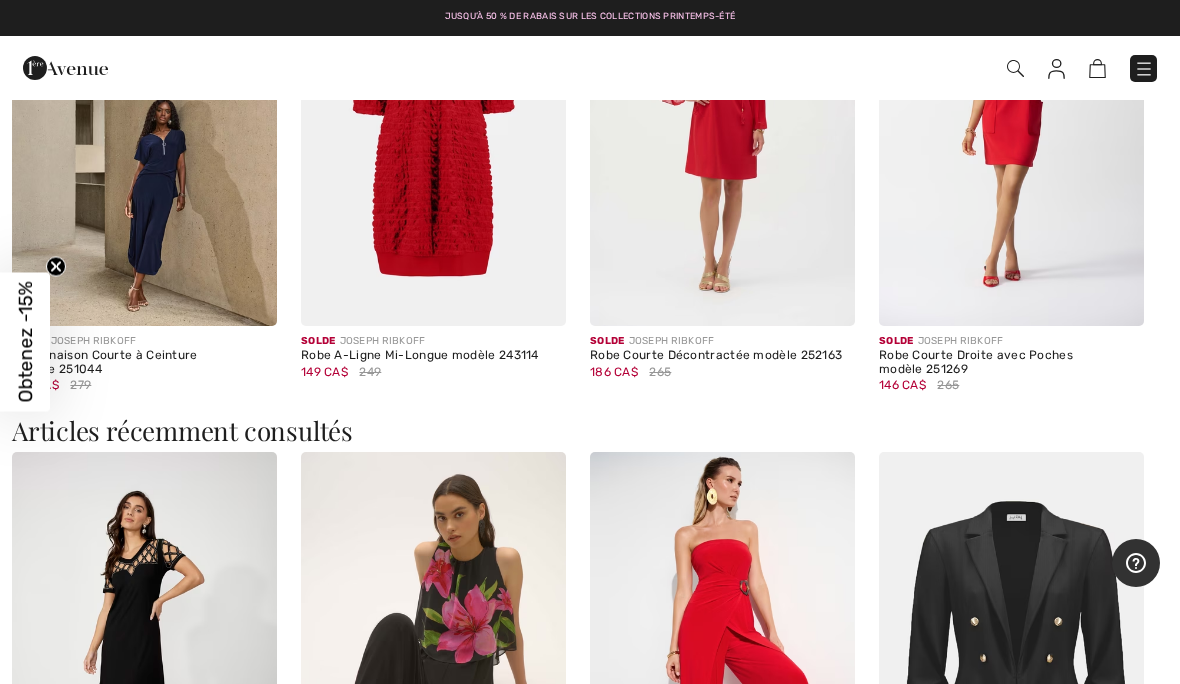 click at bounding box center [1011, 651] 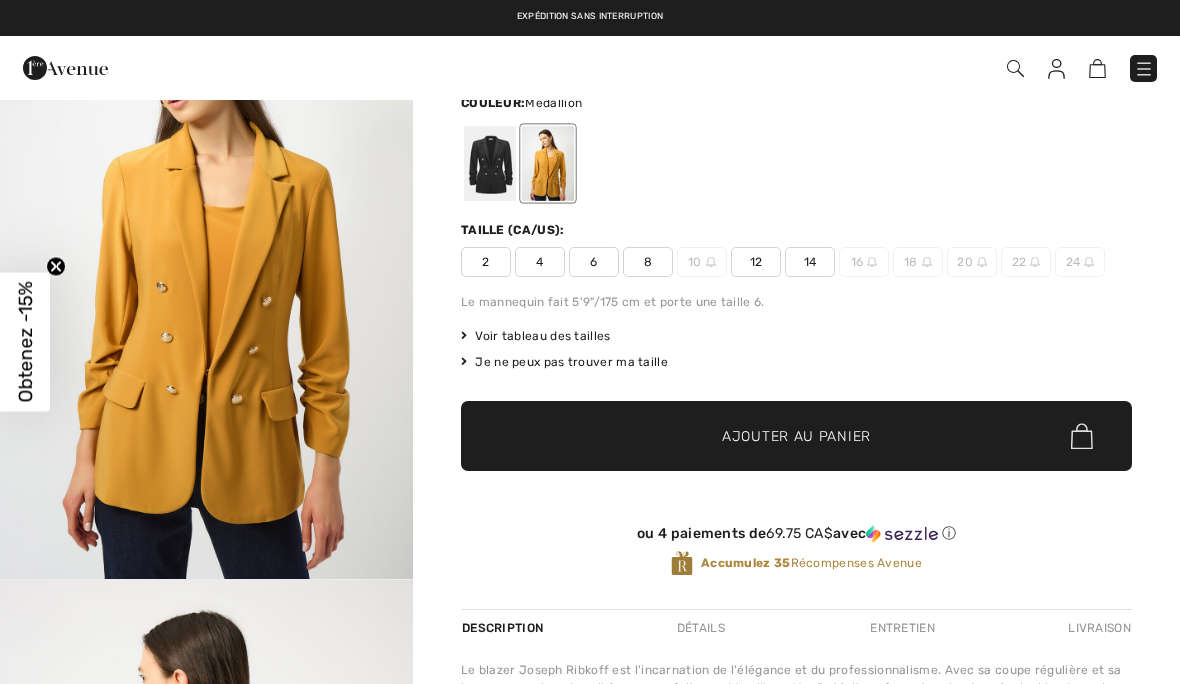 scroll, scrollTop: 236, scrollLeft: 0, axis: vertical 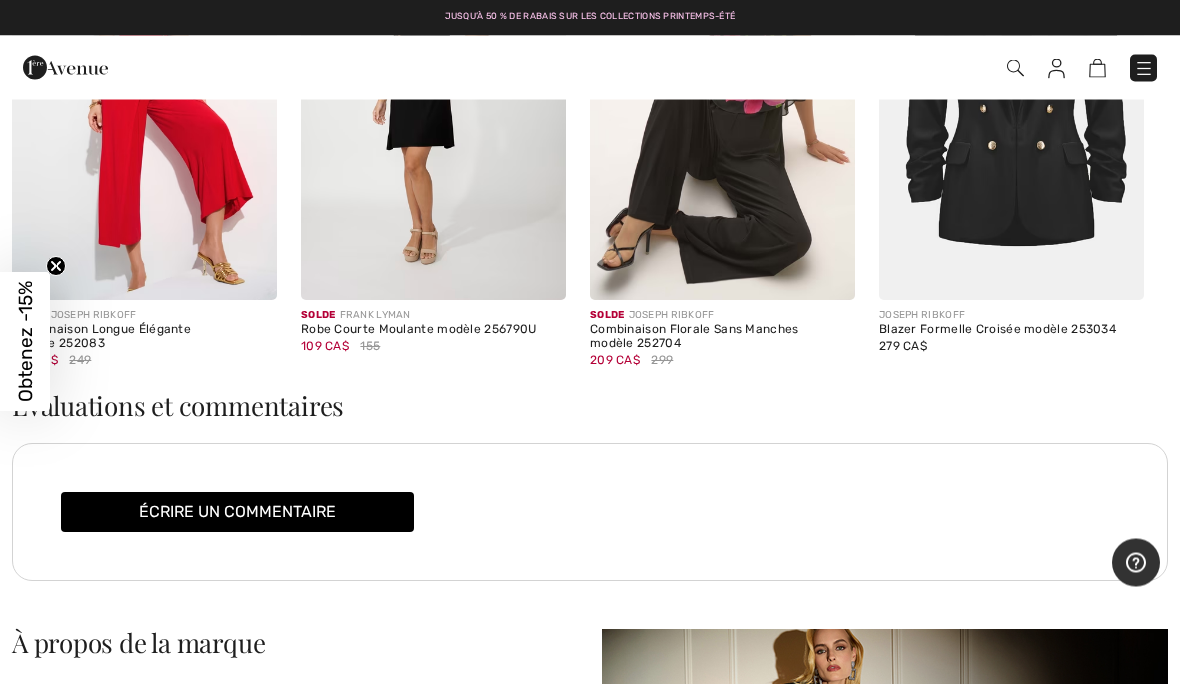 click at bounding box center [885, 715] 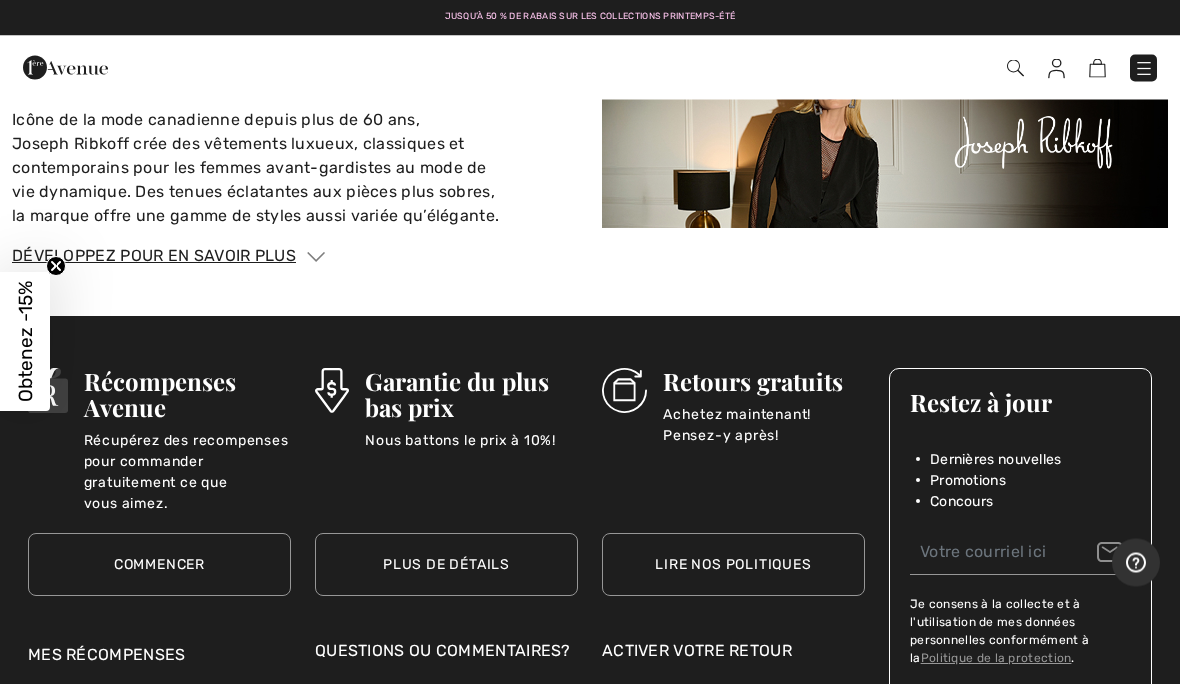 scroll, scrollTop: 3031, scrollLeft: 0, axis: vertical 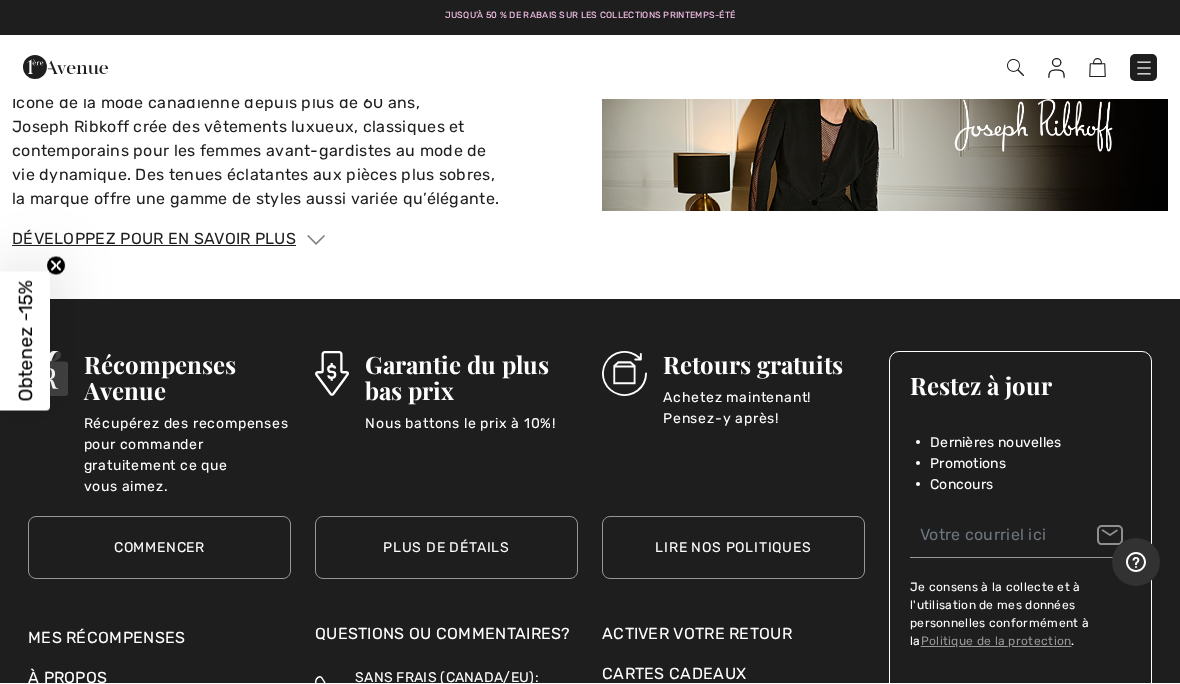 click on "65,000+ Évaluations 5-étoiles" at bounding box center [989, 851] 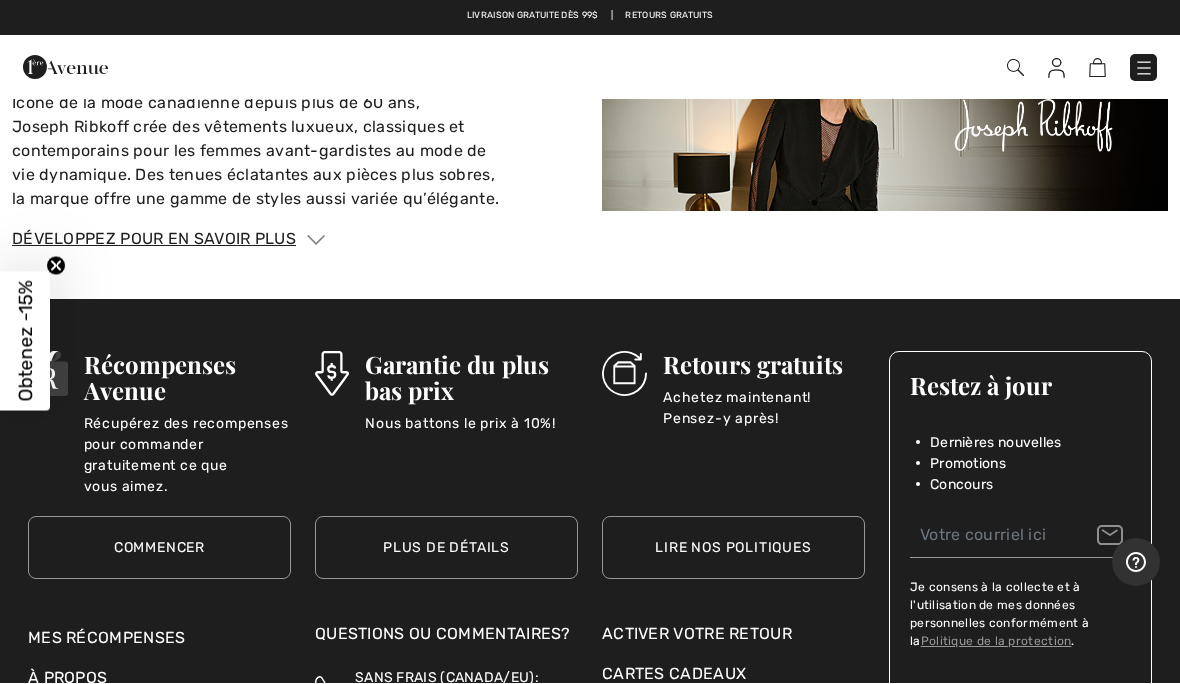 scroll, scrollTop: 3119, scrollLeft: 0, axis: vertical 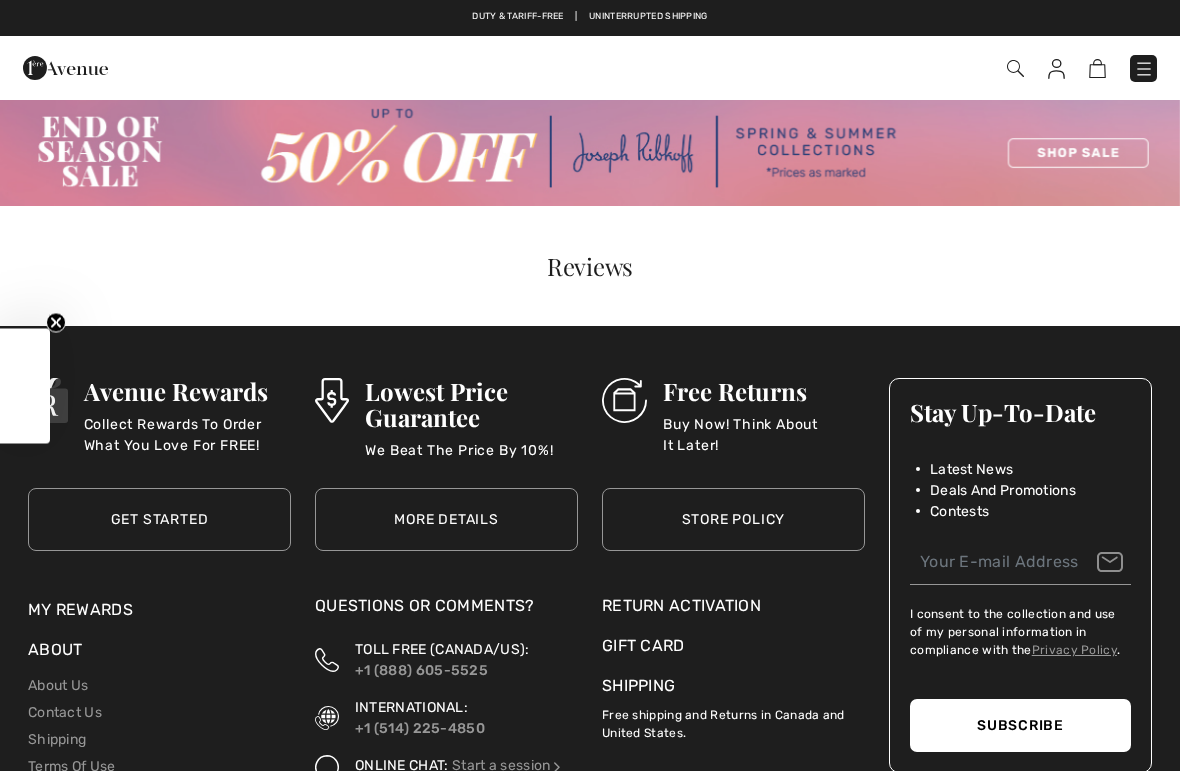 checkbox on "true" 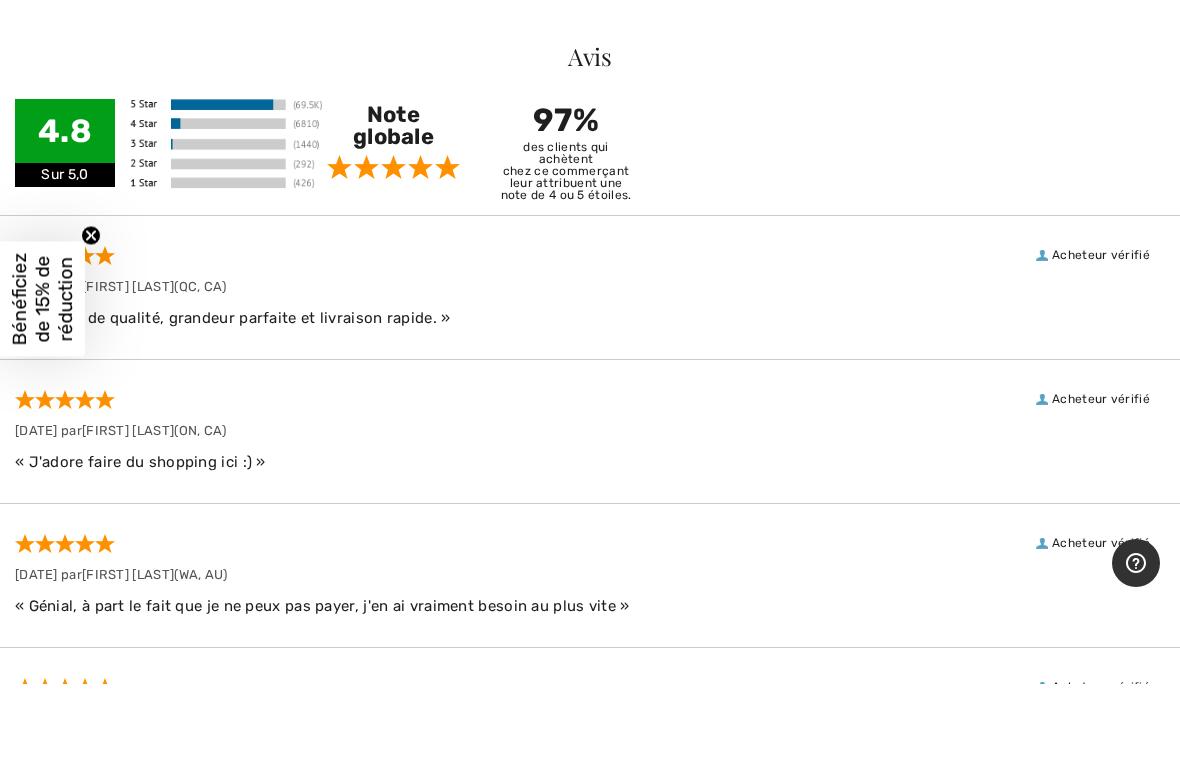 click on "Acheteur vérifié [DATE] par [FIRST] [LAST] « Produit de qualité, grandeur parfaite et livraison rapide. »" at bounding box center [590, 375] 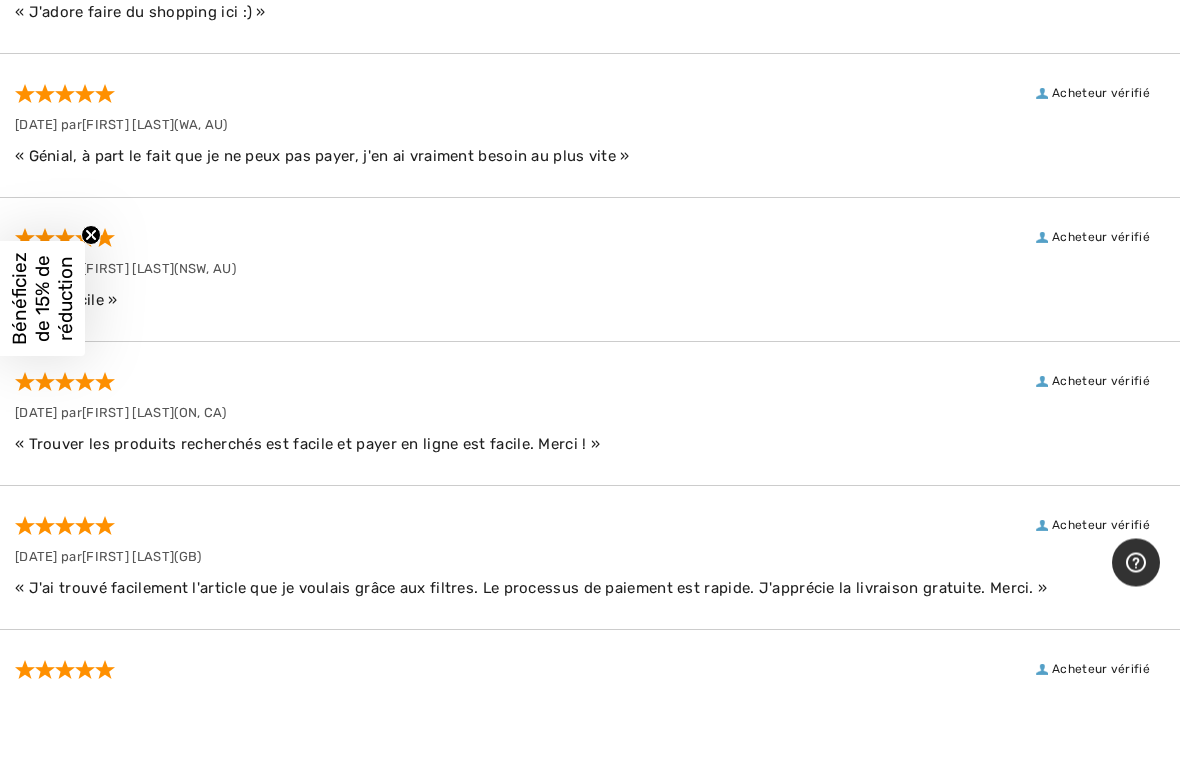 scroll, scrollTop: 606, scrollLeft: 0, axis: vertical 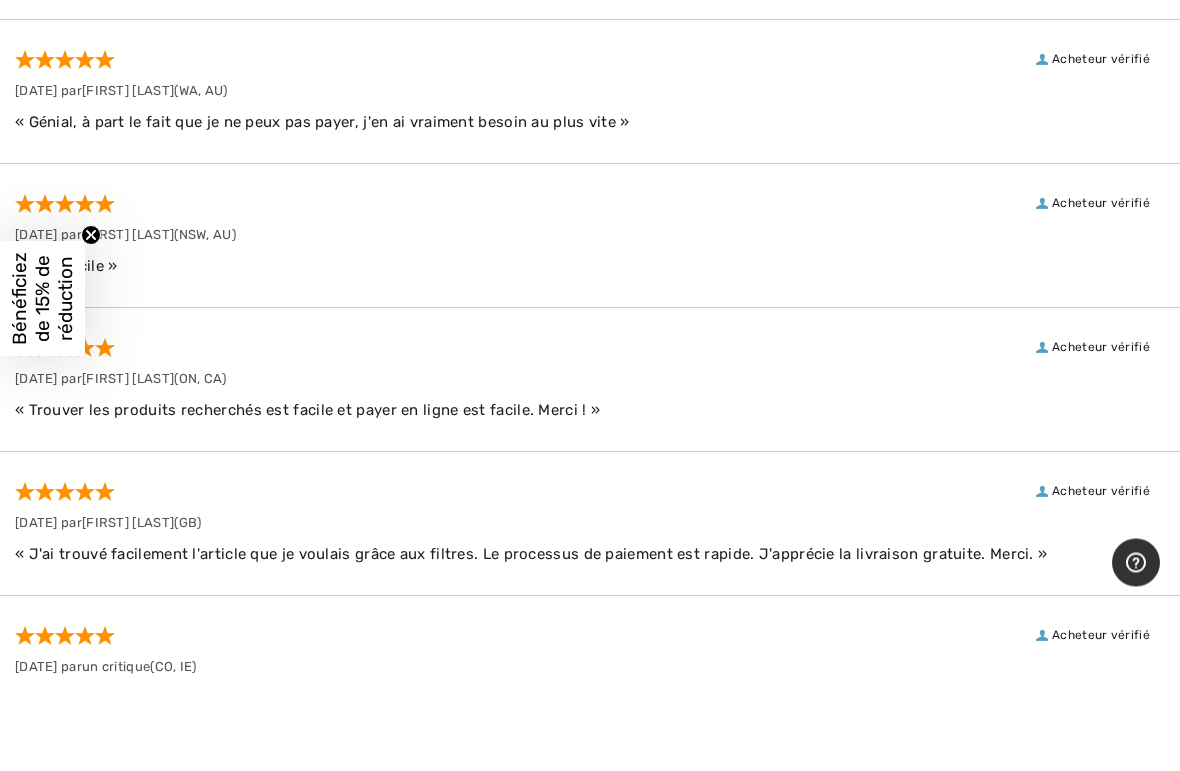 click on "Acheteur vérifié 3 août 2025 par  Michele B.  (ON, CA) « Trouver les produits recherchés est facile et payer en ligne est facile. Merci ! »" at bounding box center (590, 468) 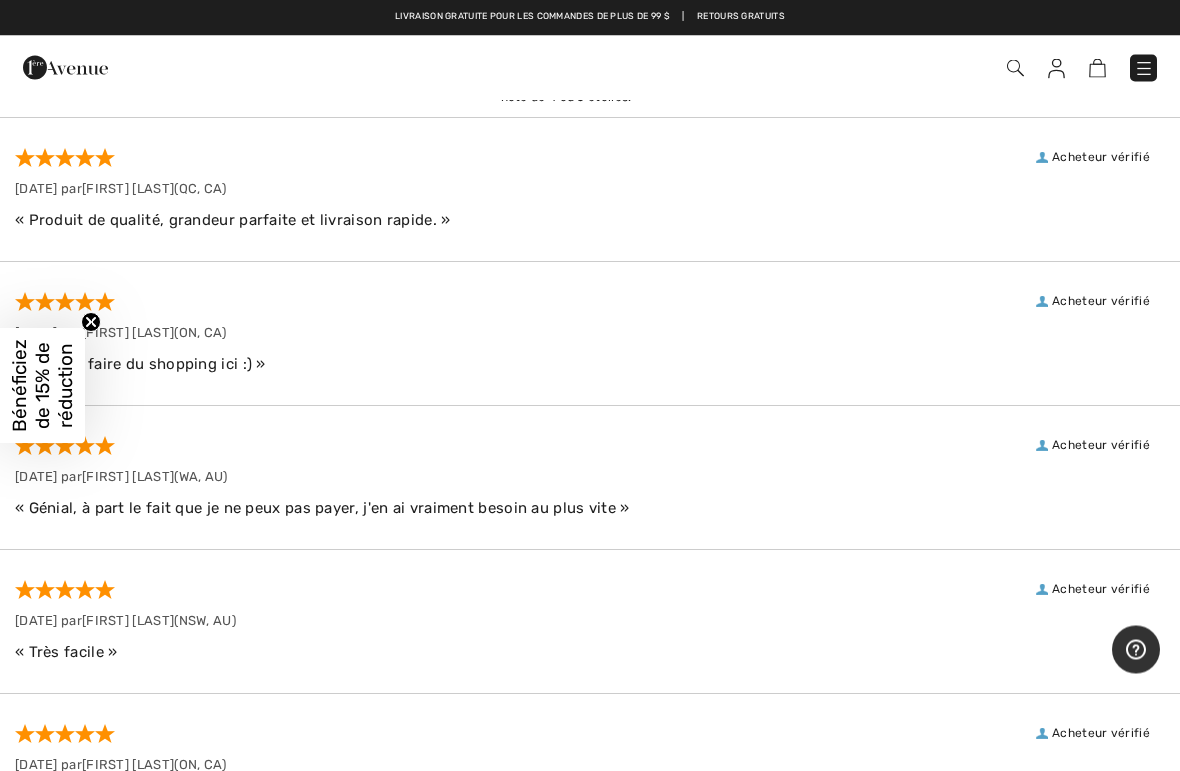 scroll, scrollTop: 0, scrollLeft: 0, axis: both 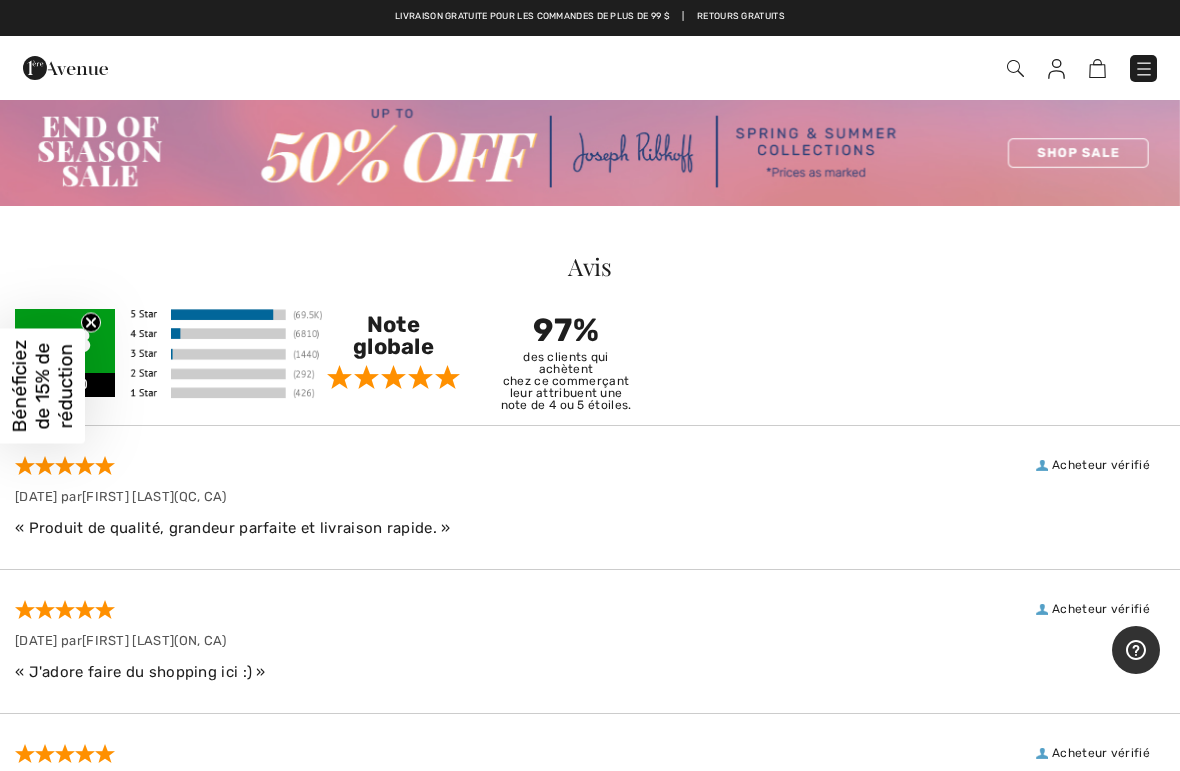 click at bounding box center [590, 152] 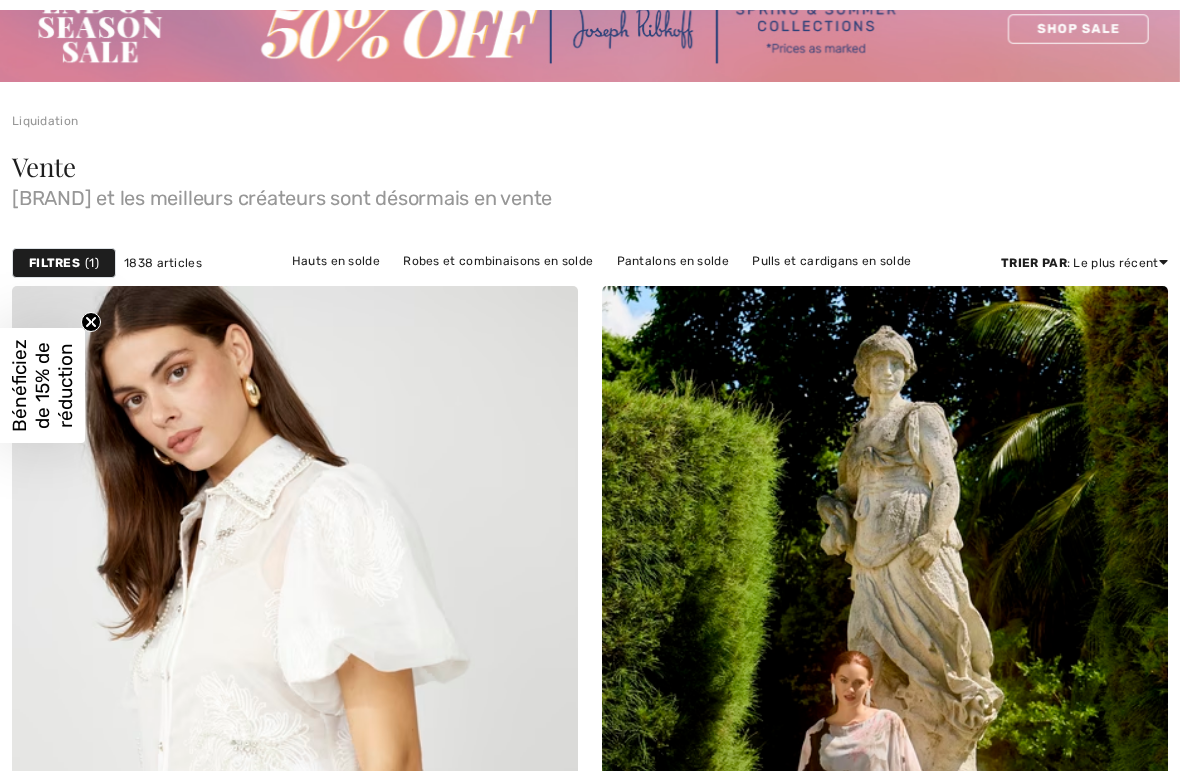 scroll, scrollTop: 167, scrollLeft: 0, axis: vertical 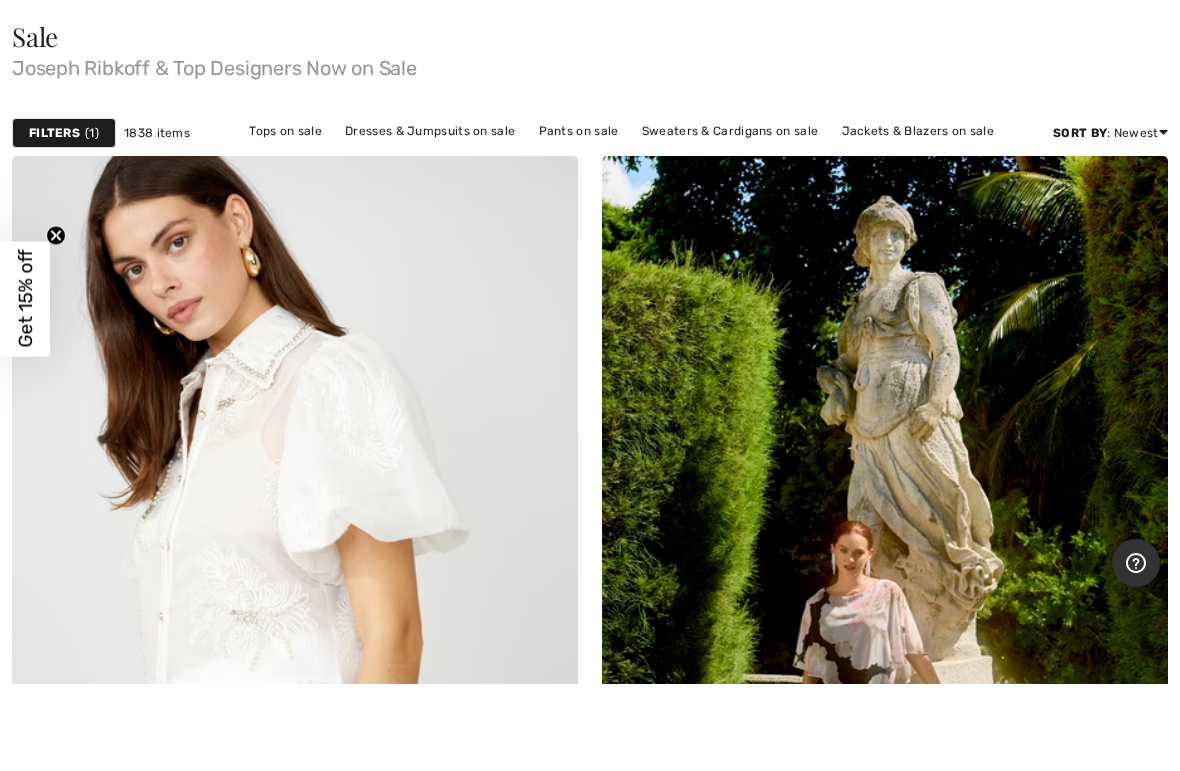 checkbox on "true" 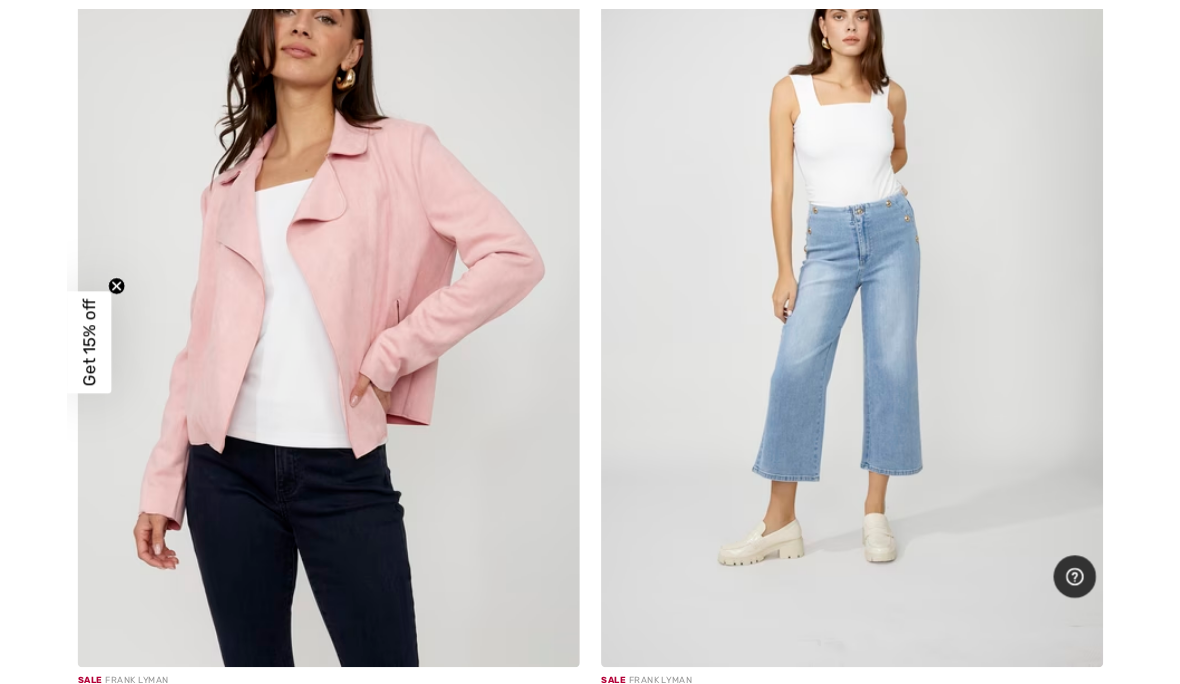 scroll, scrollTop: 1522, scrollLeft: 0, axis: vertical 